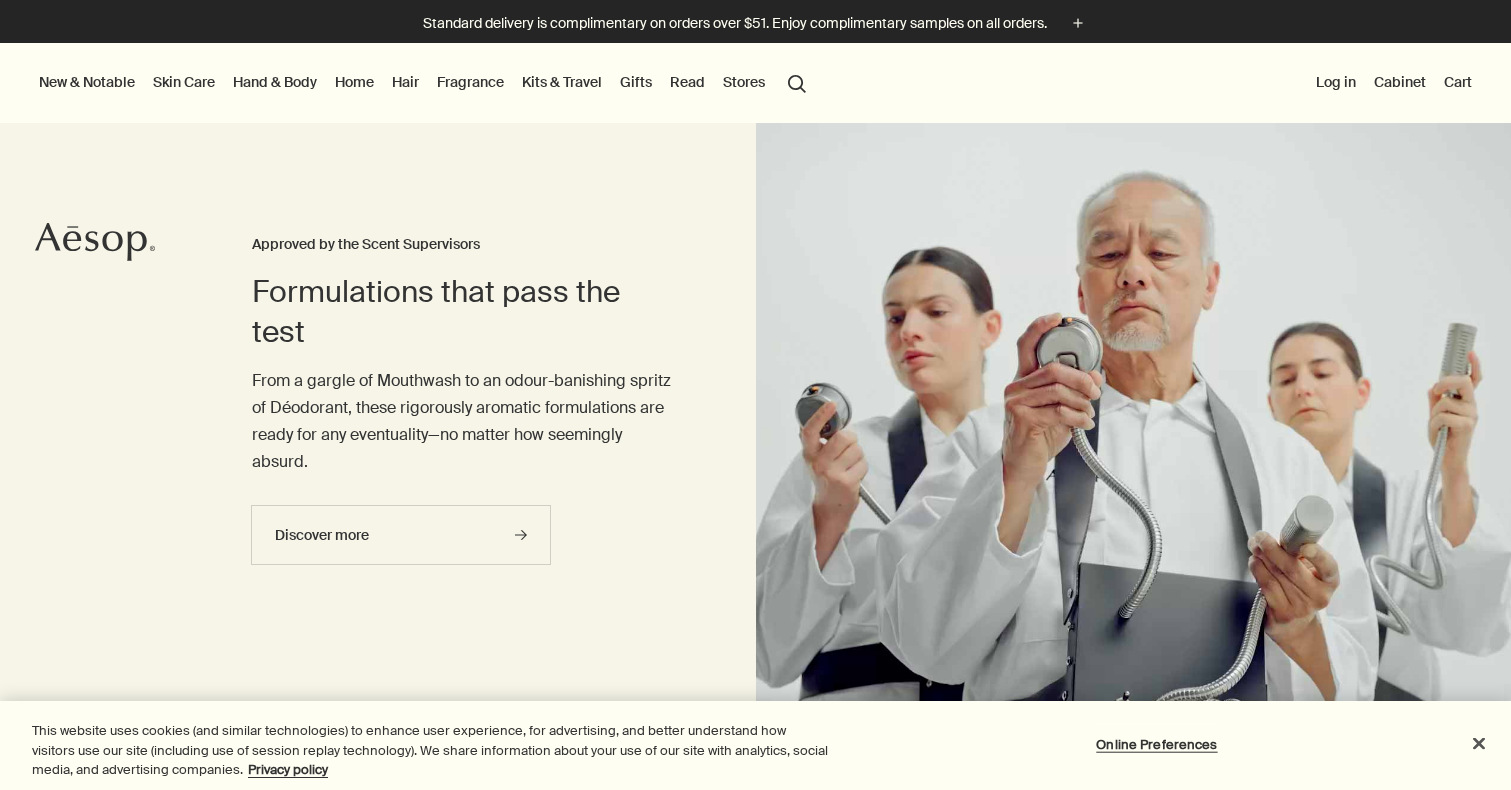 scroll, scrollTop: 0, scrollLeft: 0, axis: both 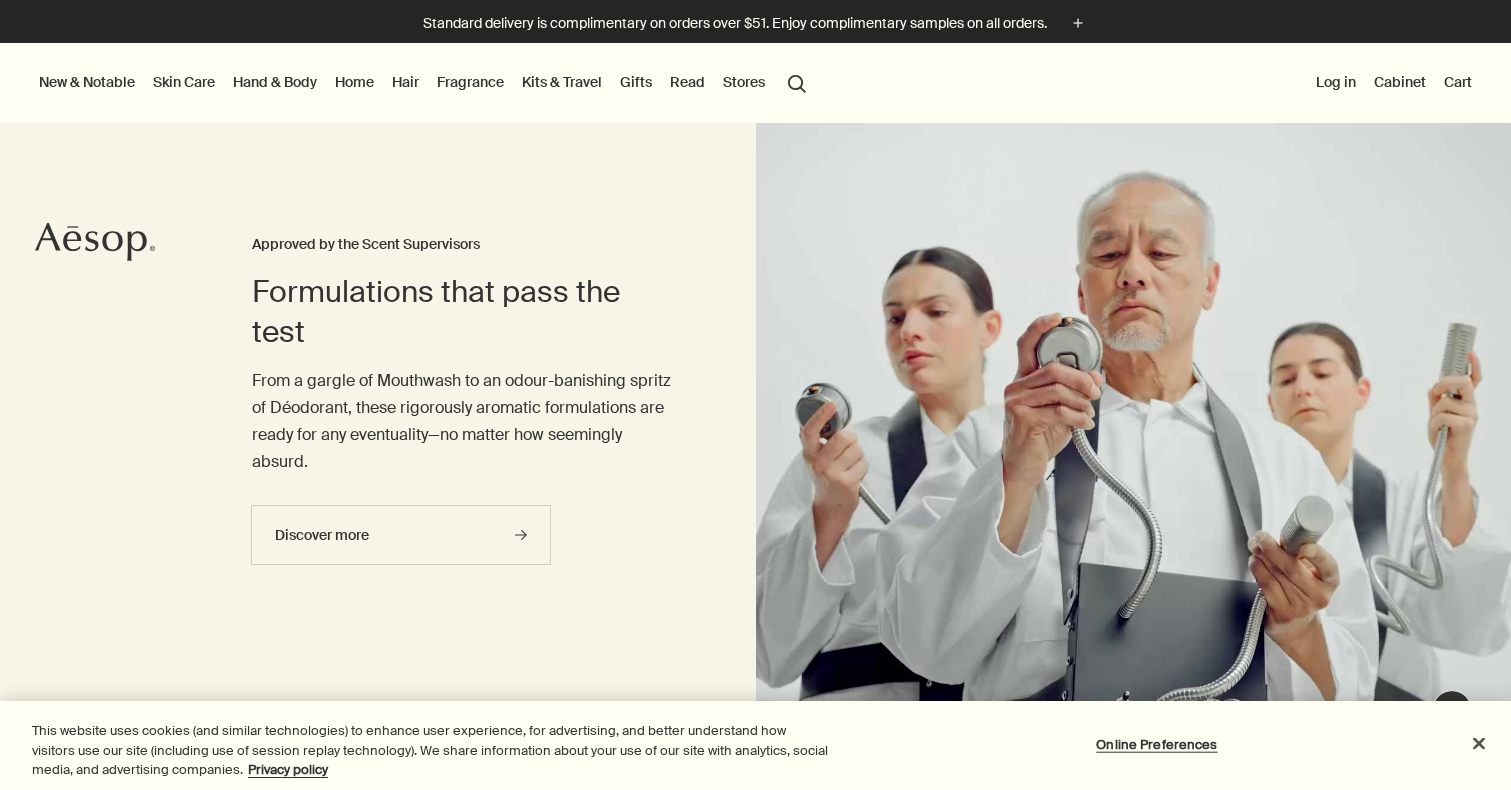 click on "Fragrance" at bounding box center [470, 82] 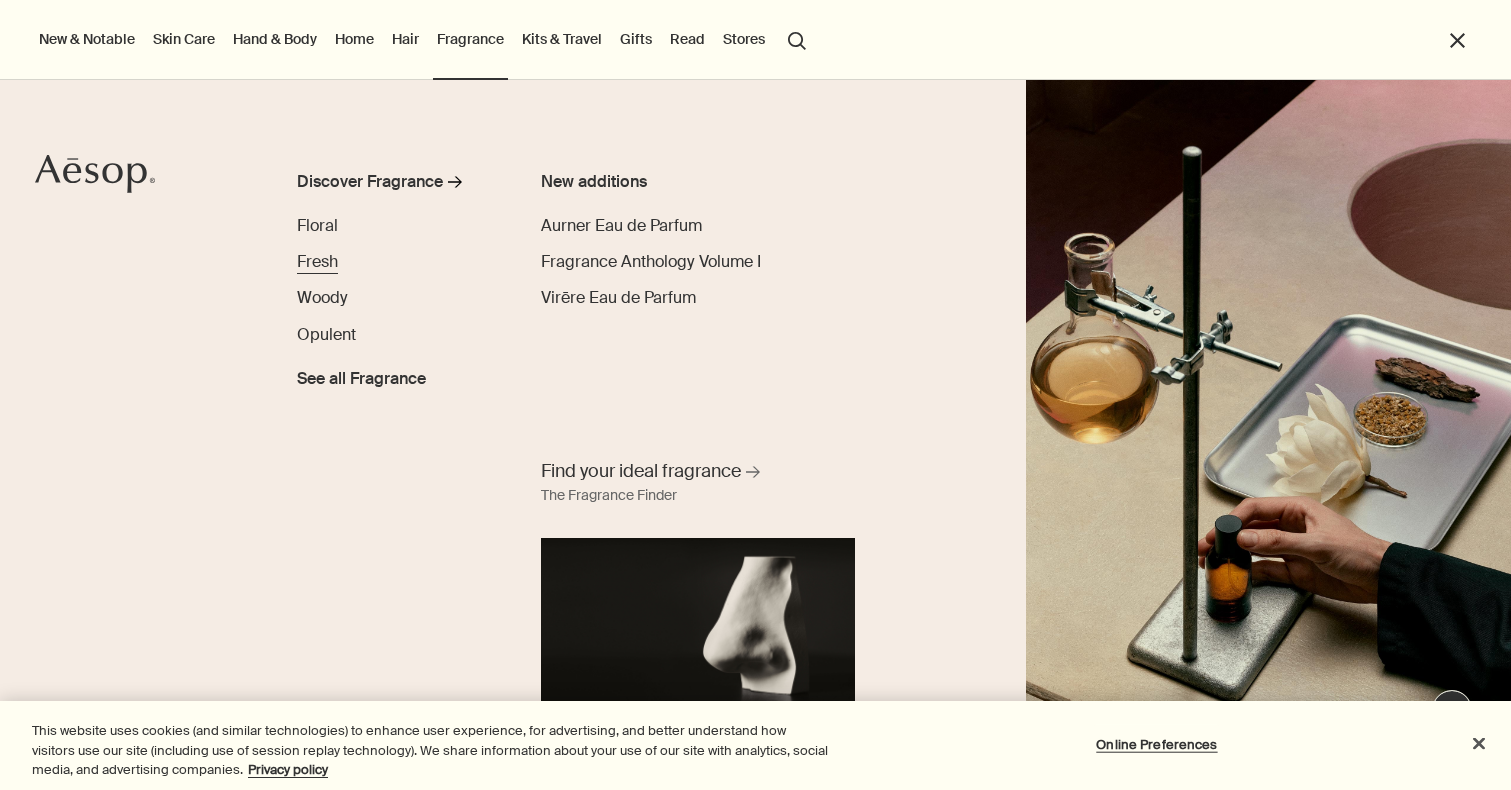 click on "Fresh" at bounding box center [317, 261] 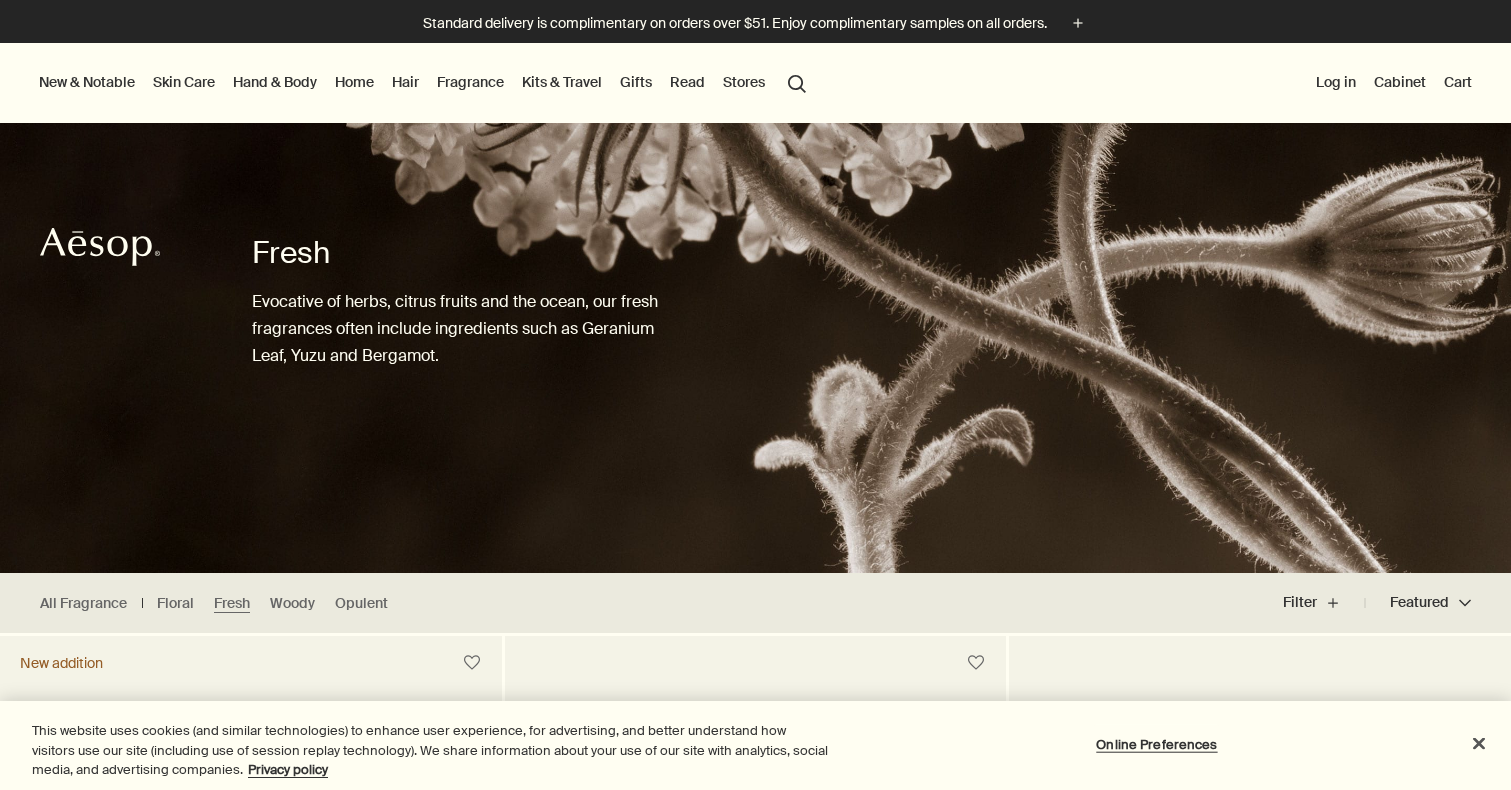 scroll, scrollTop: 0, scrollLeft: 0, axis: both 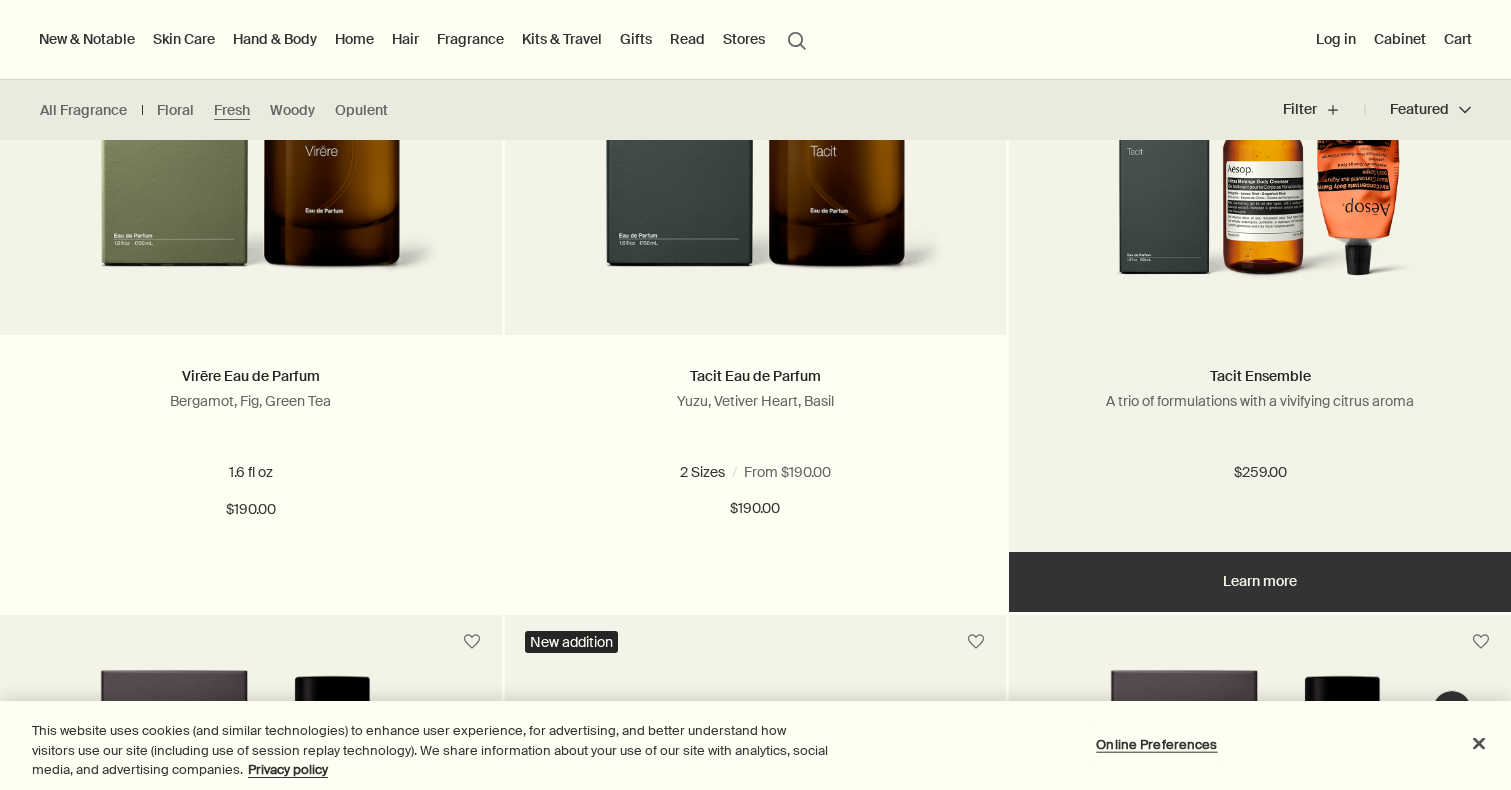 click at bounding box center (1260, 120) 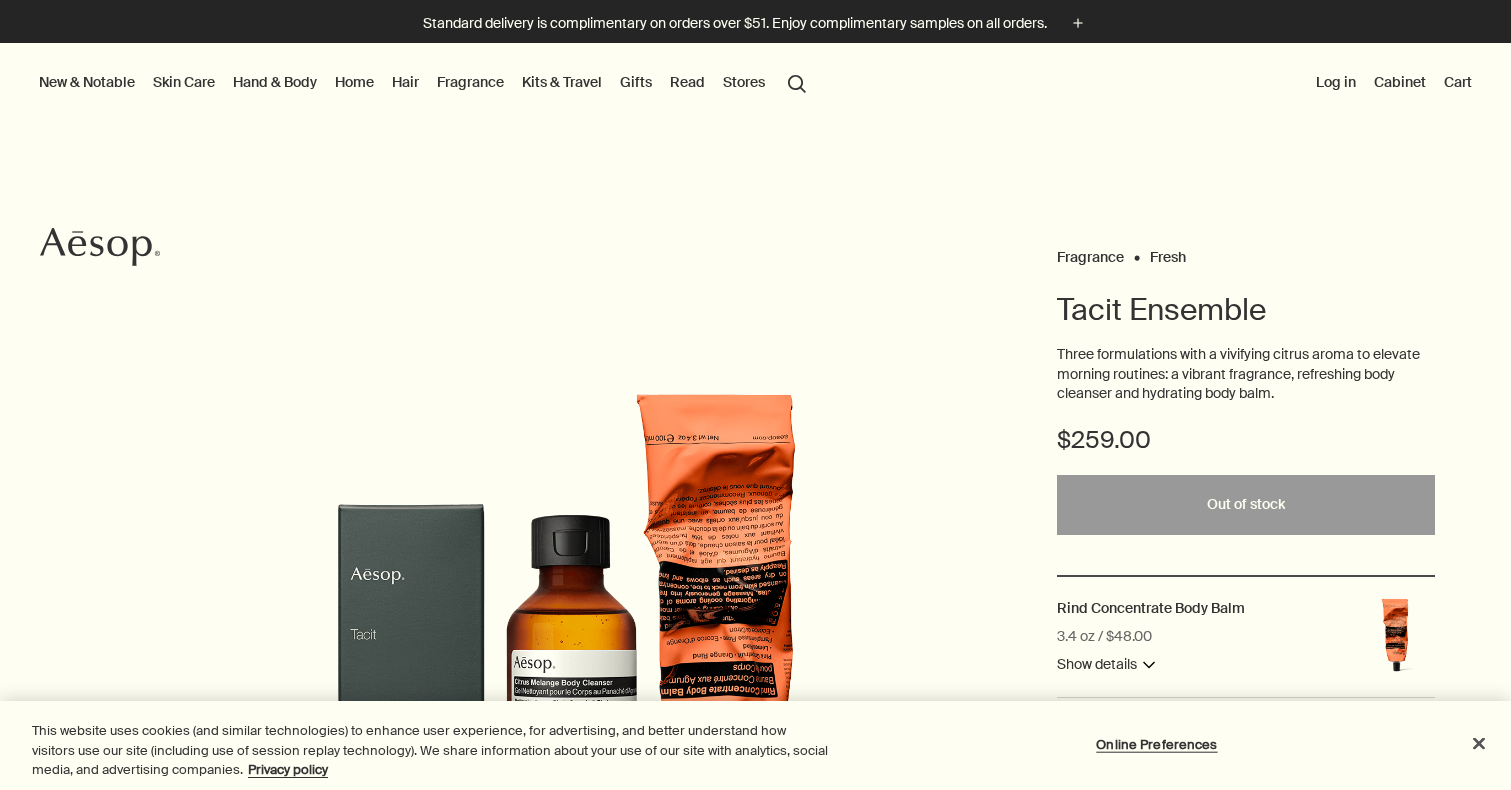 scroll, scrollTop: 0, scrollLeft: 0, axis: both 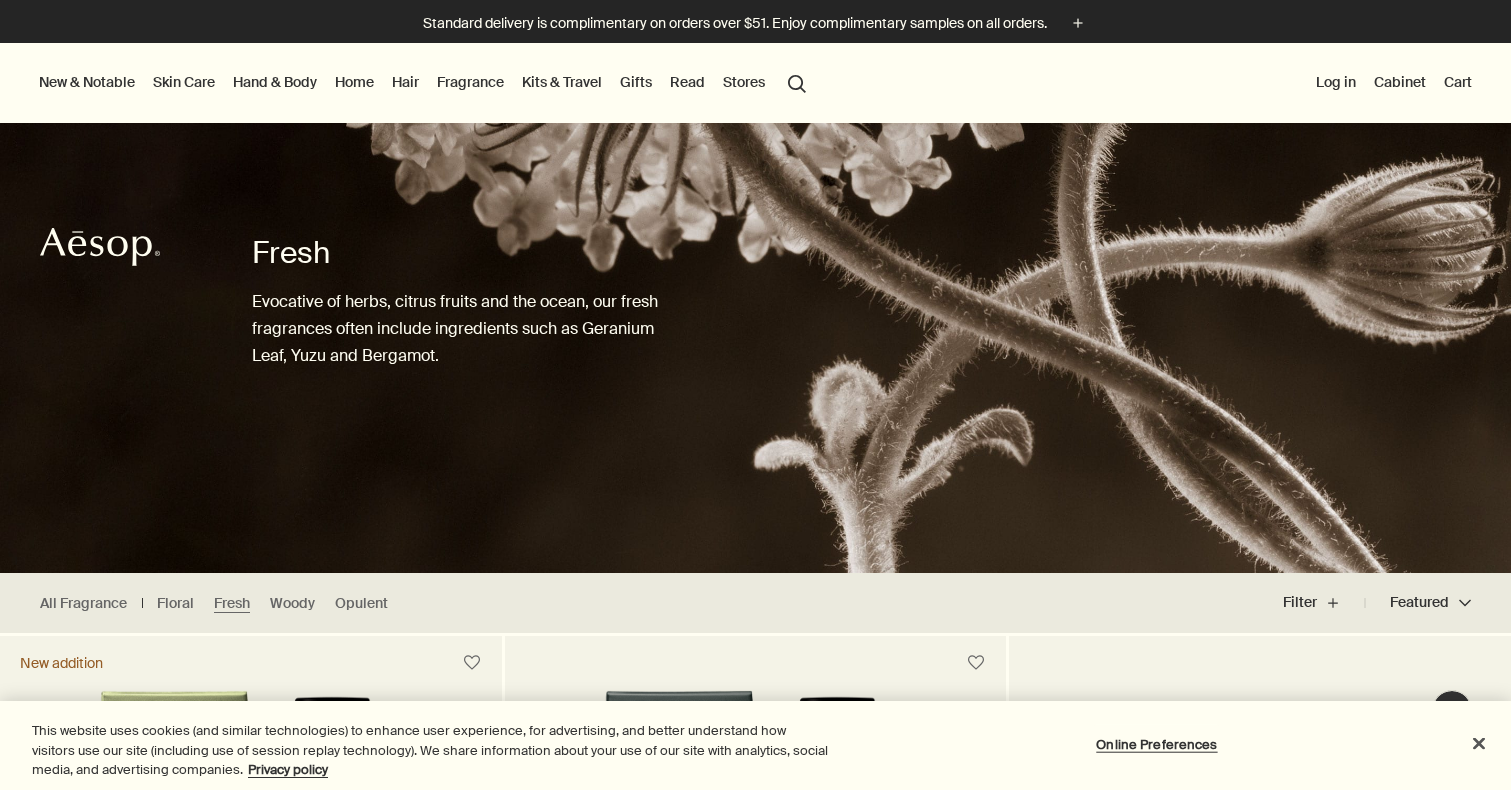 click on "Kits & Travel" at bounding box center (562, 82) 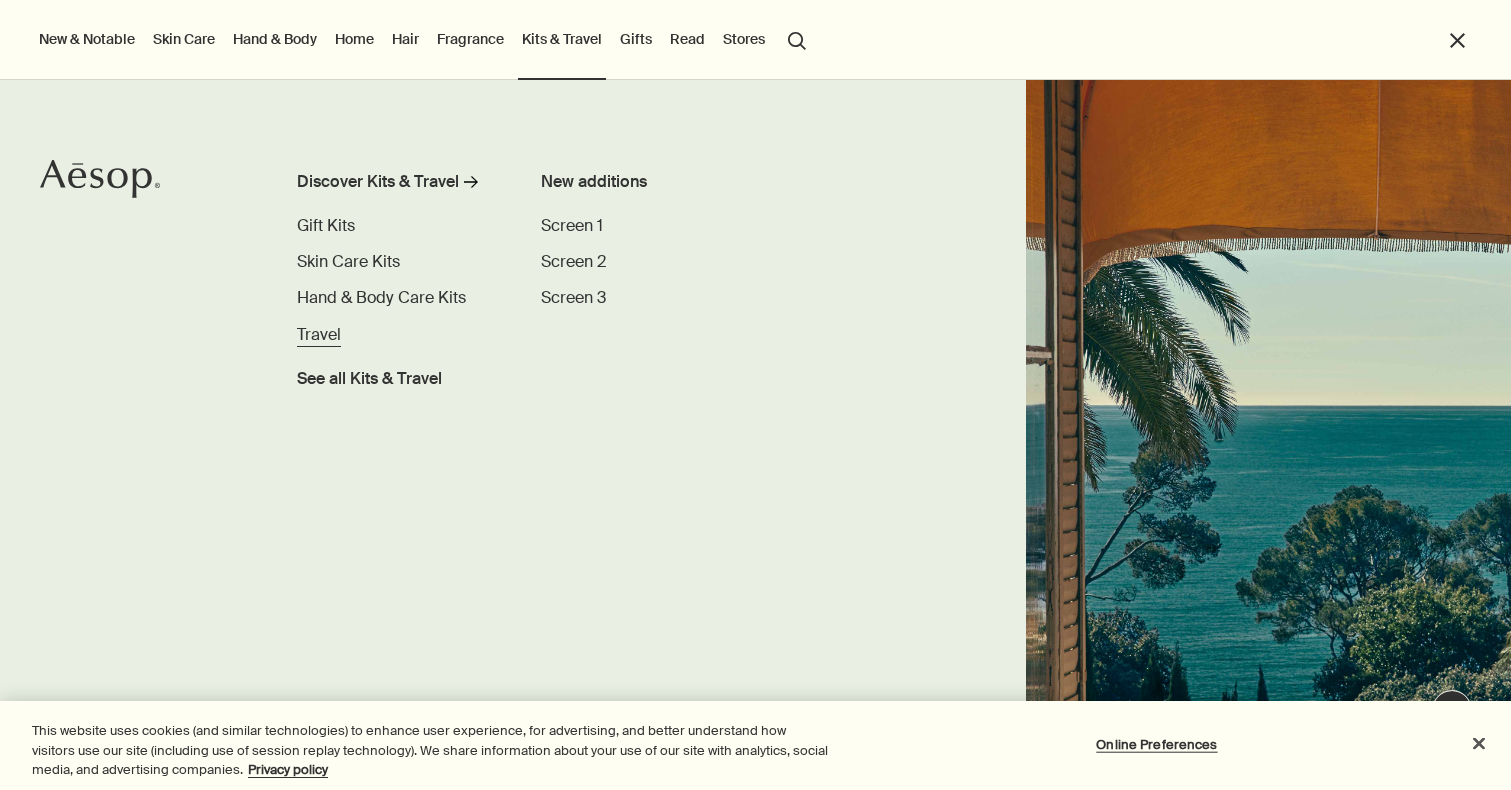 click on "Travel" at bounding box center [319, 334] 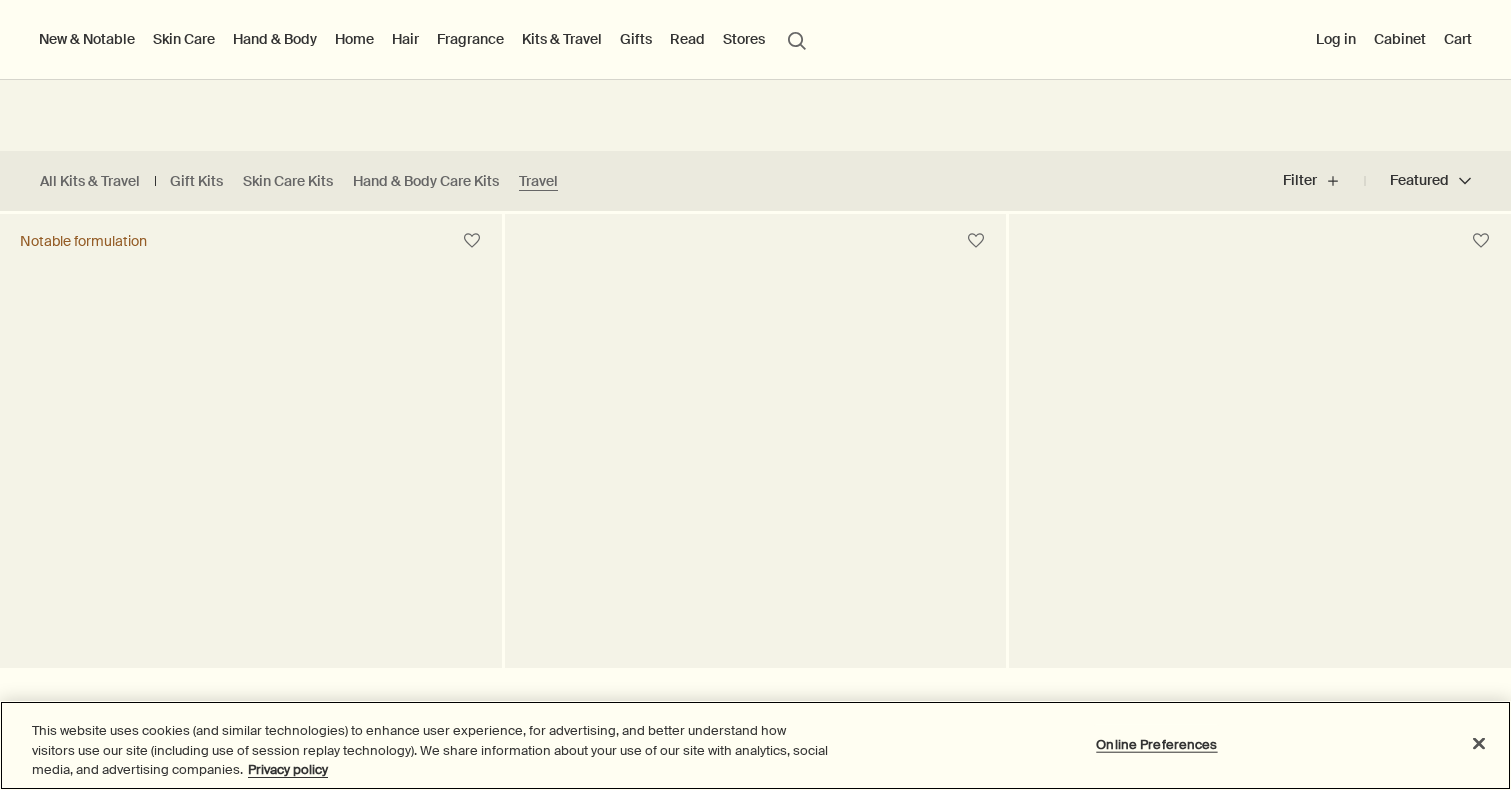 scroll, scrollTop: 0, scrollLeft: 0, axis: both 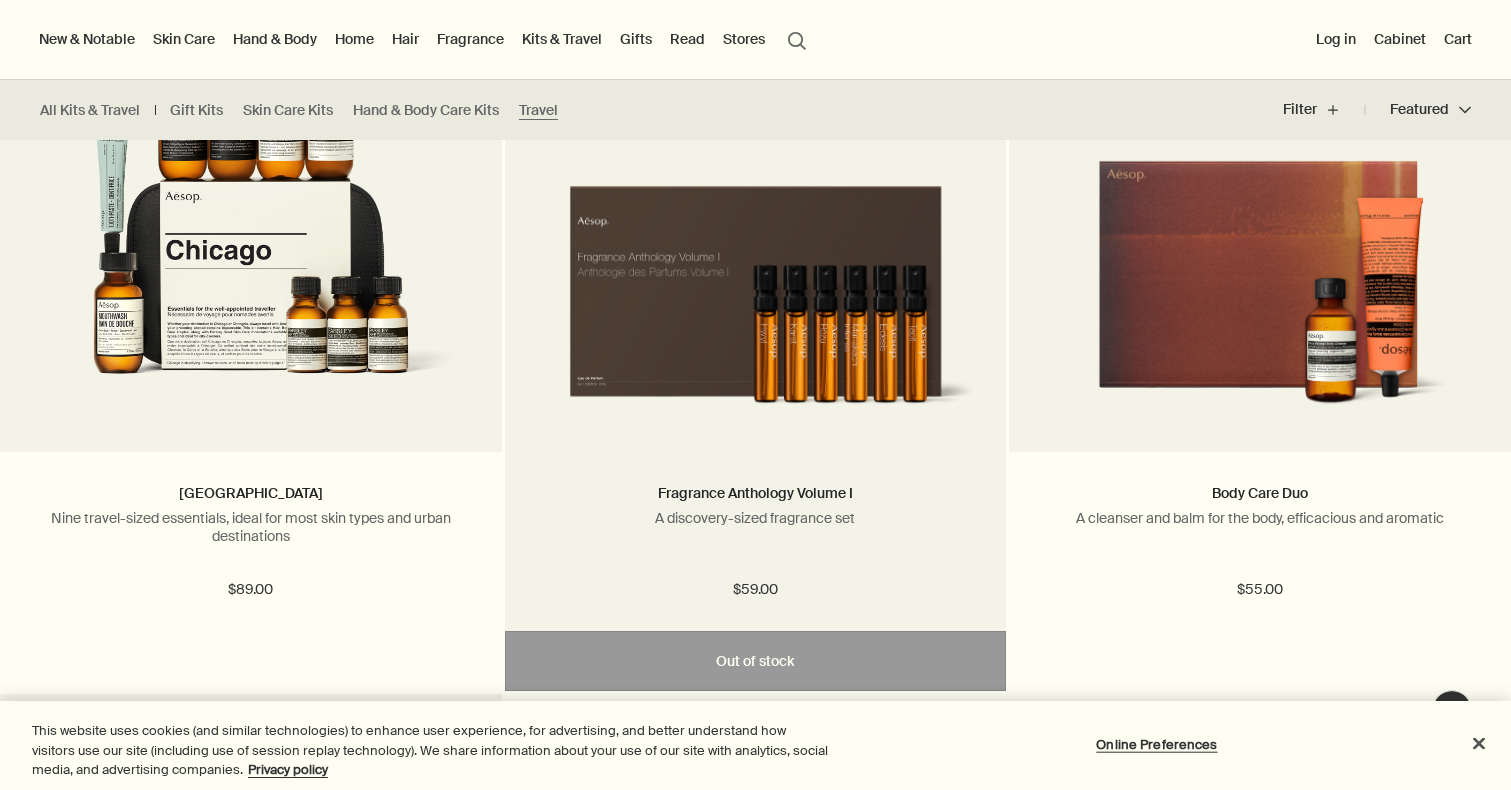 click at bounding box center (756, 288) 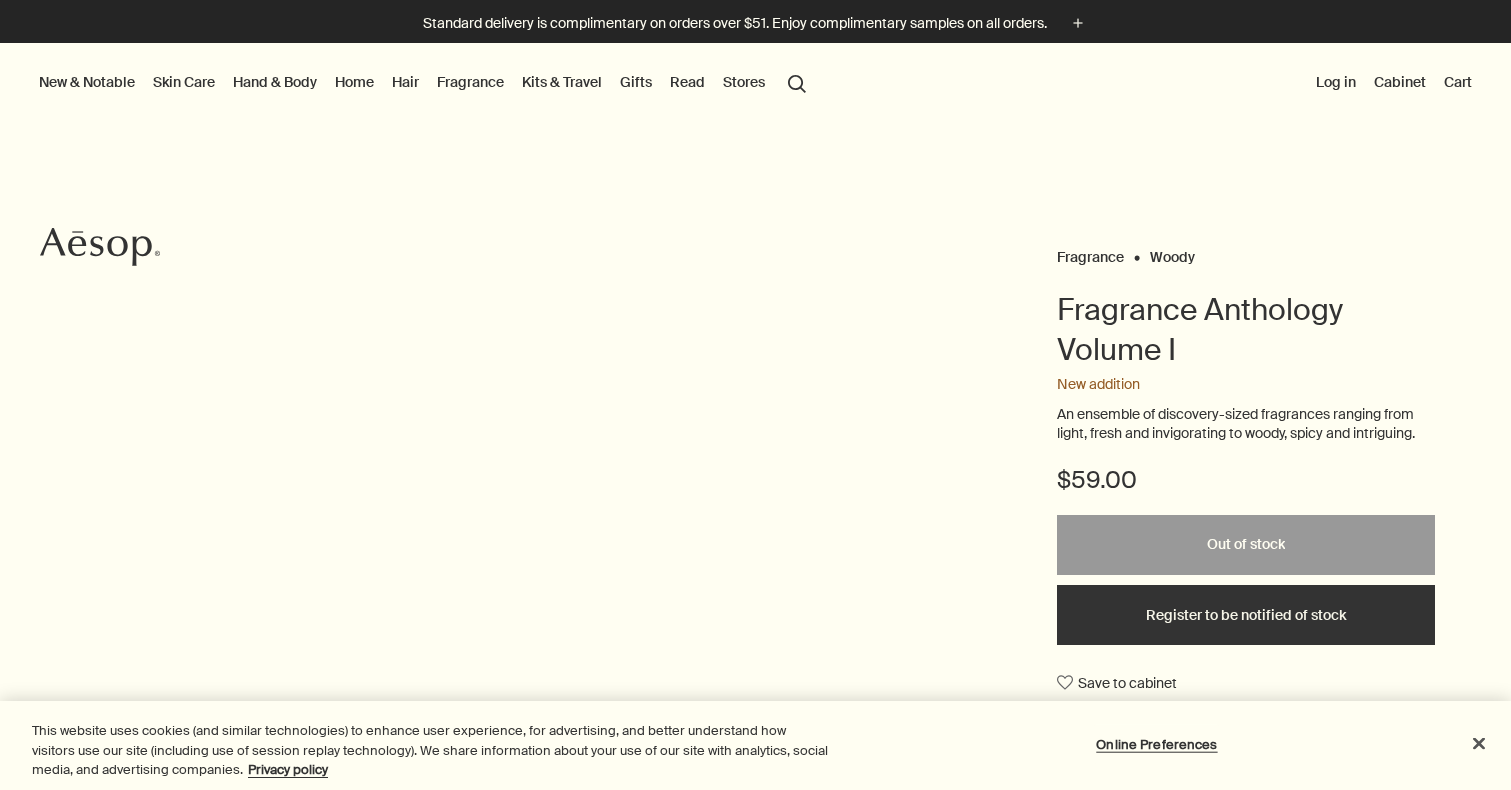 scroll, scrollTop: 0, scrollLeft: 0, axis: both 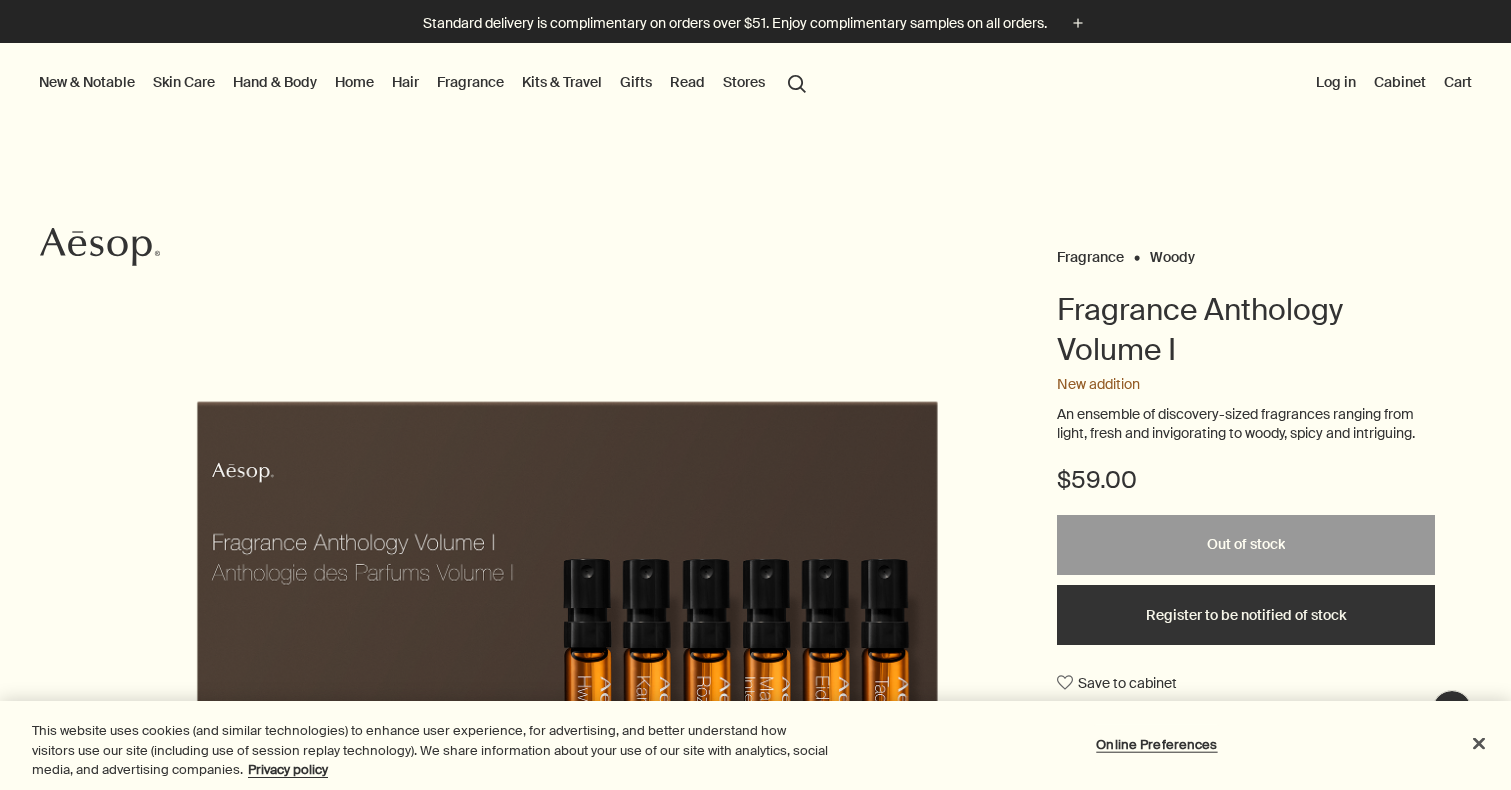 click on "Fragrance" at bounding box center [470, 82] 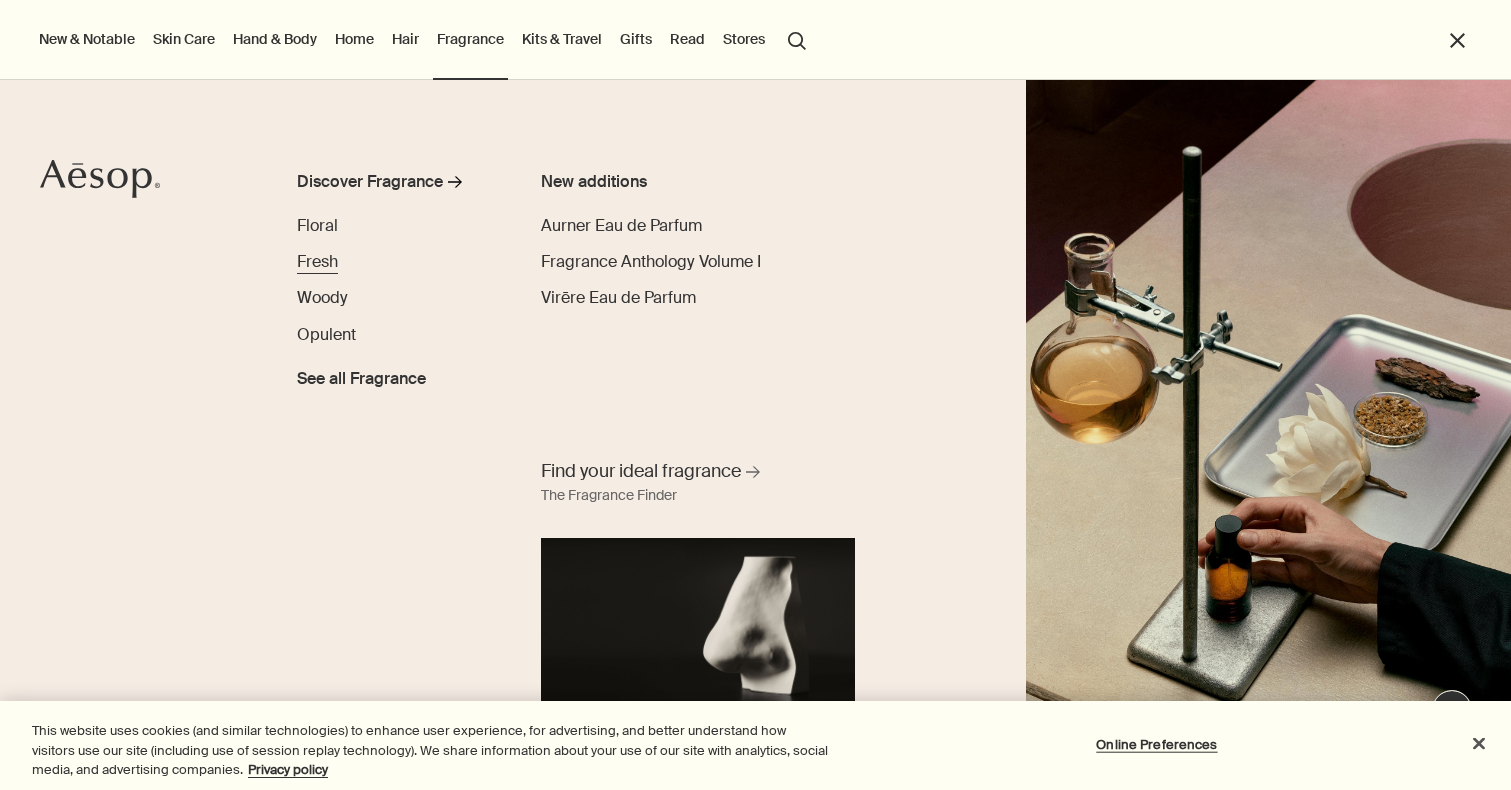 click on "Fresh" at bounding box center [317, 261] 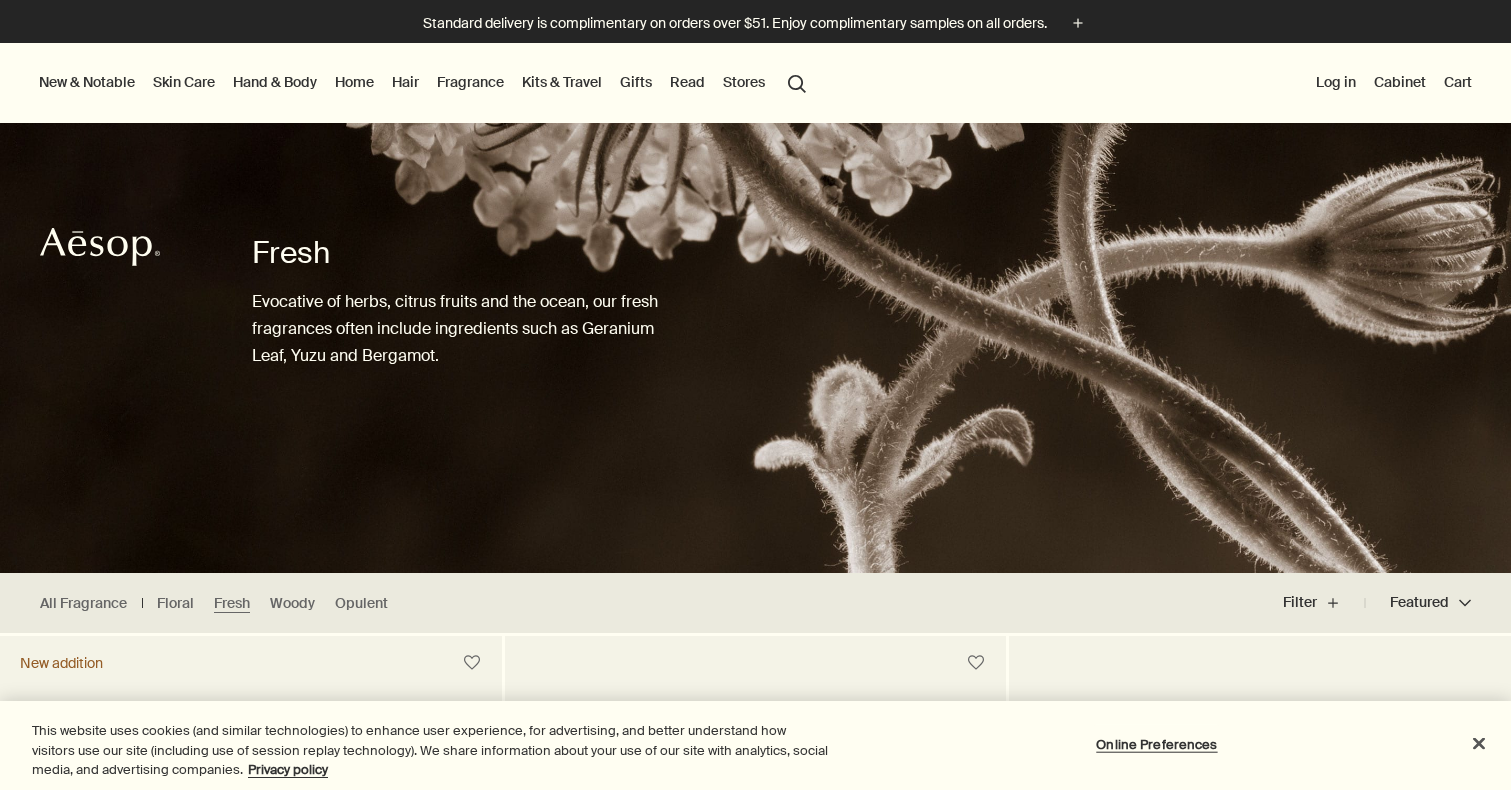 scroll, scrollTop: 0, scrollLeft: 0, axis: both 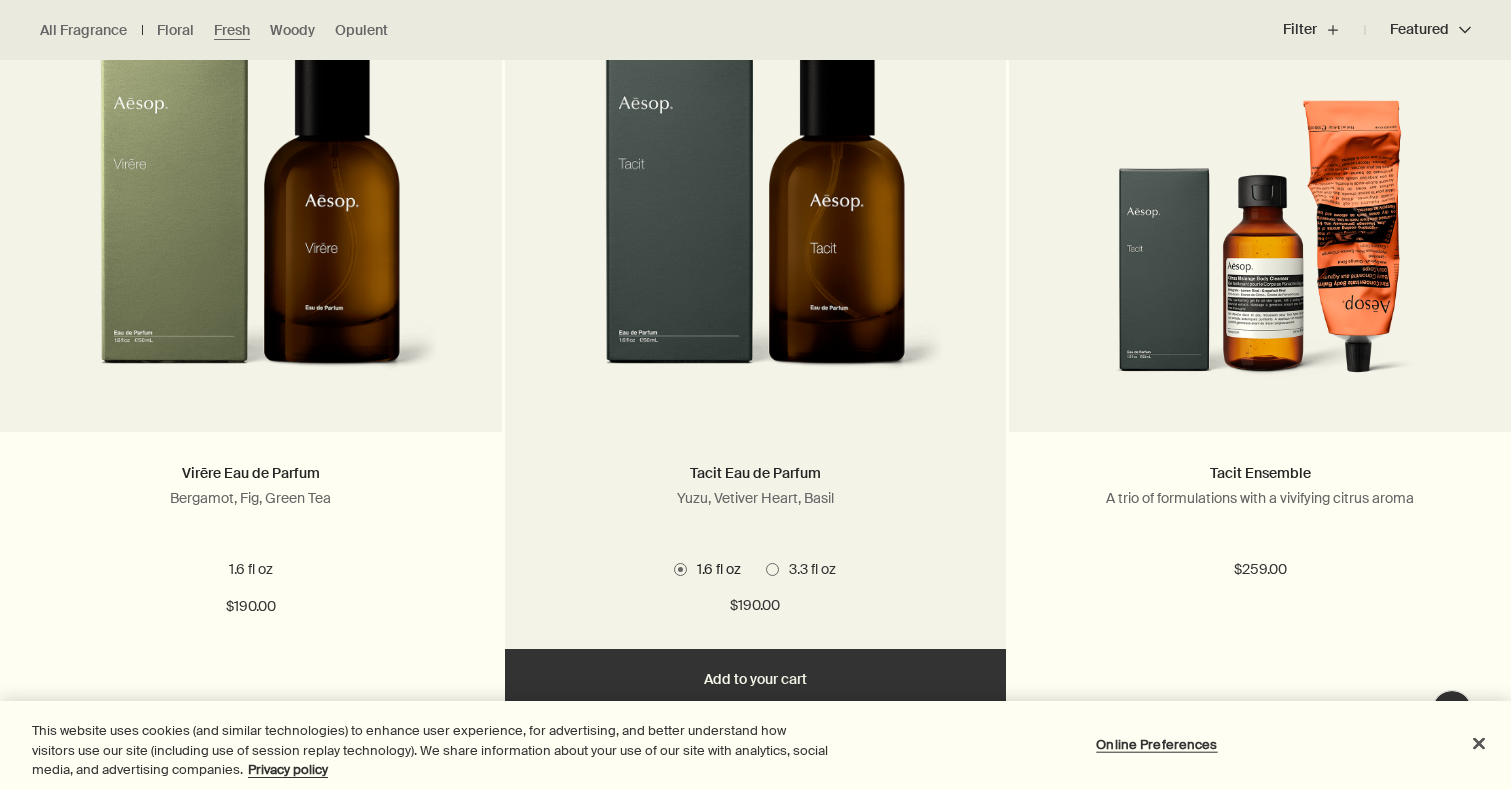 click at bounding box center [755, 217] 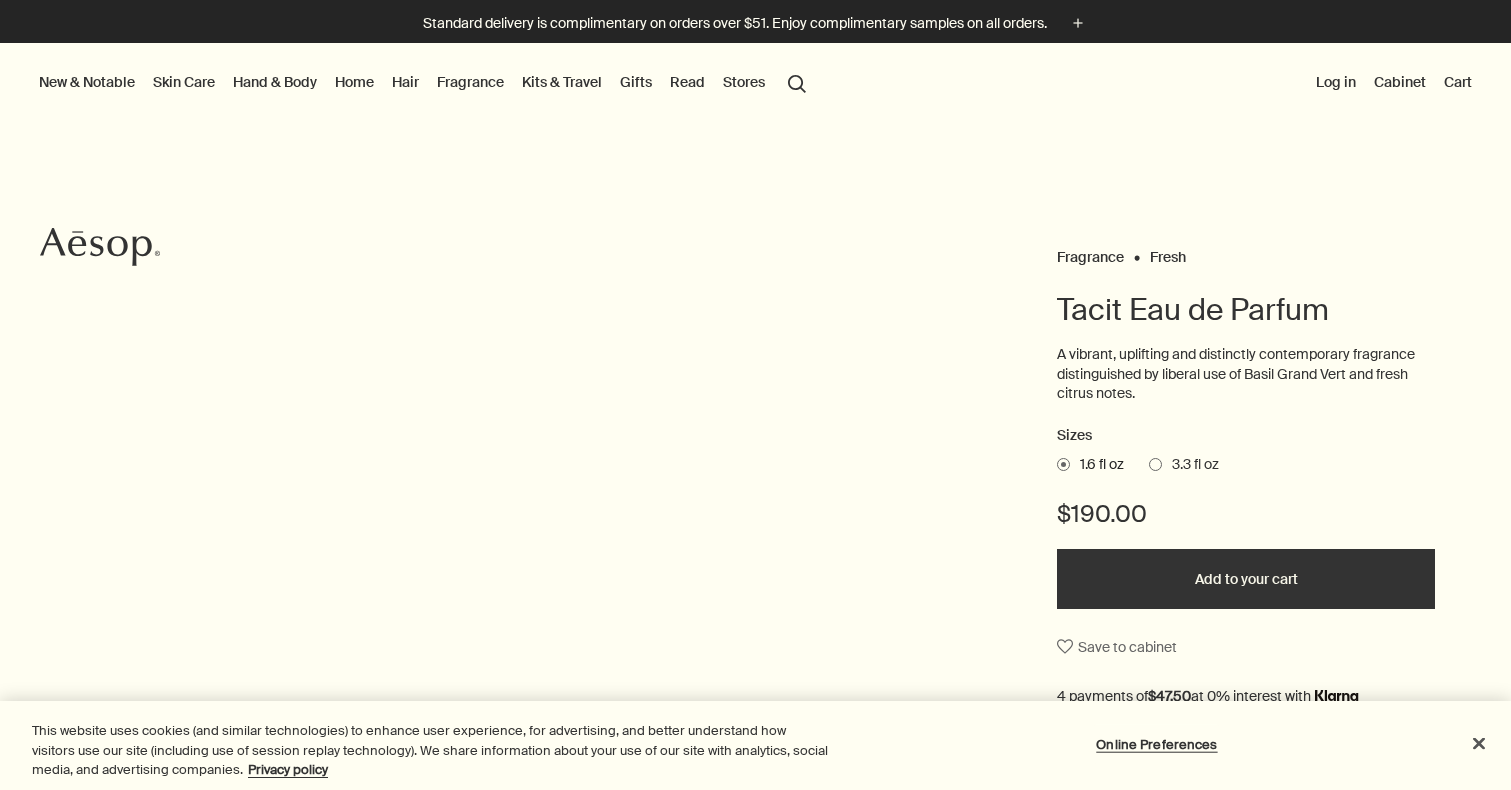 scroll, scrollTop: 0, scrollLeft: 0, axis: both 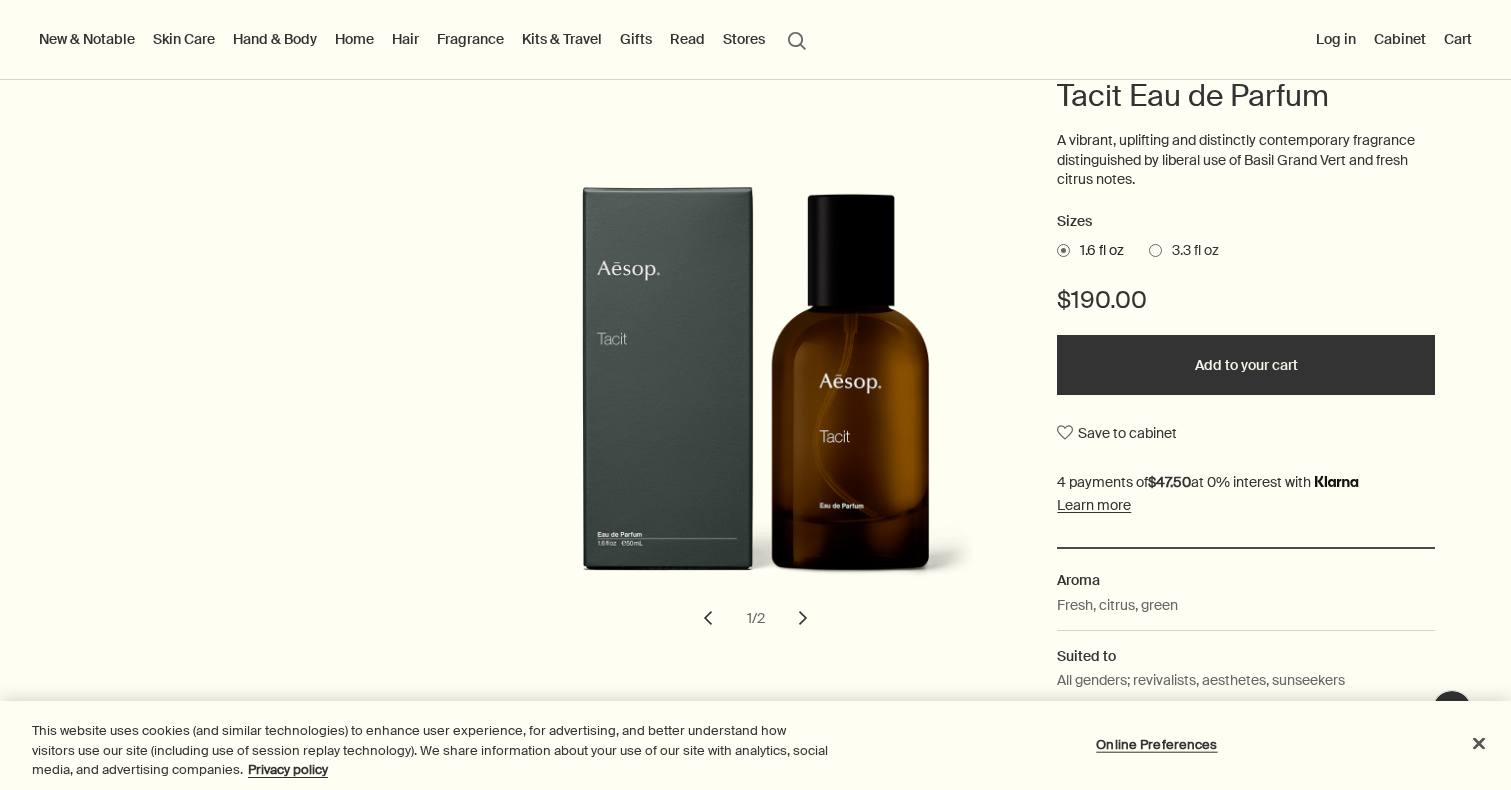 click at bounding box center (1155, 250) 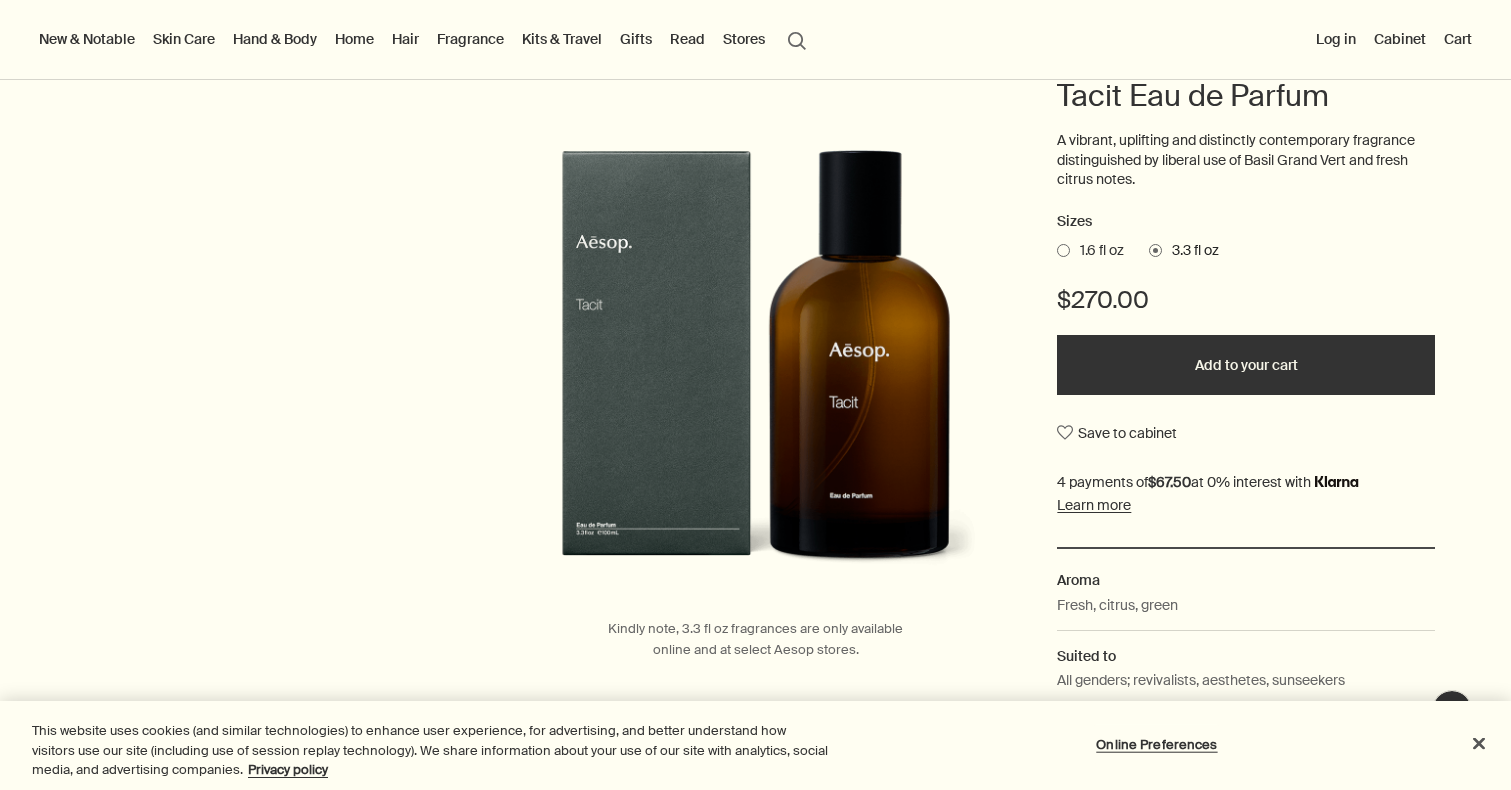 click at bounding box center [1063, 250] 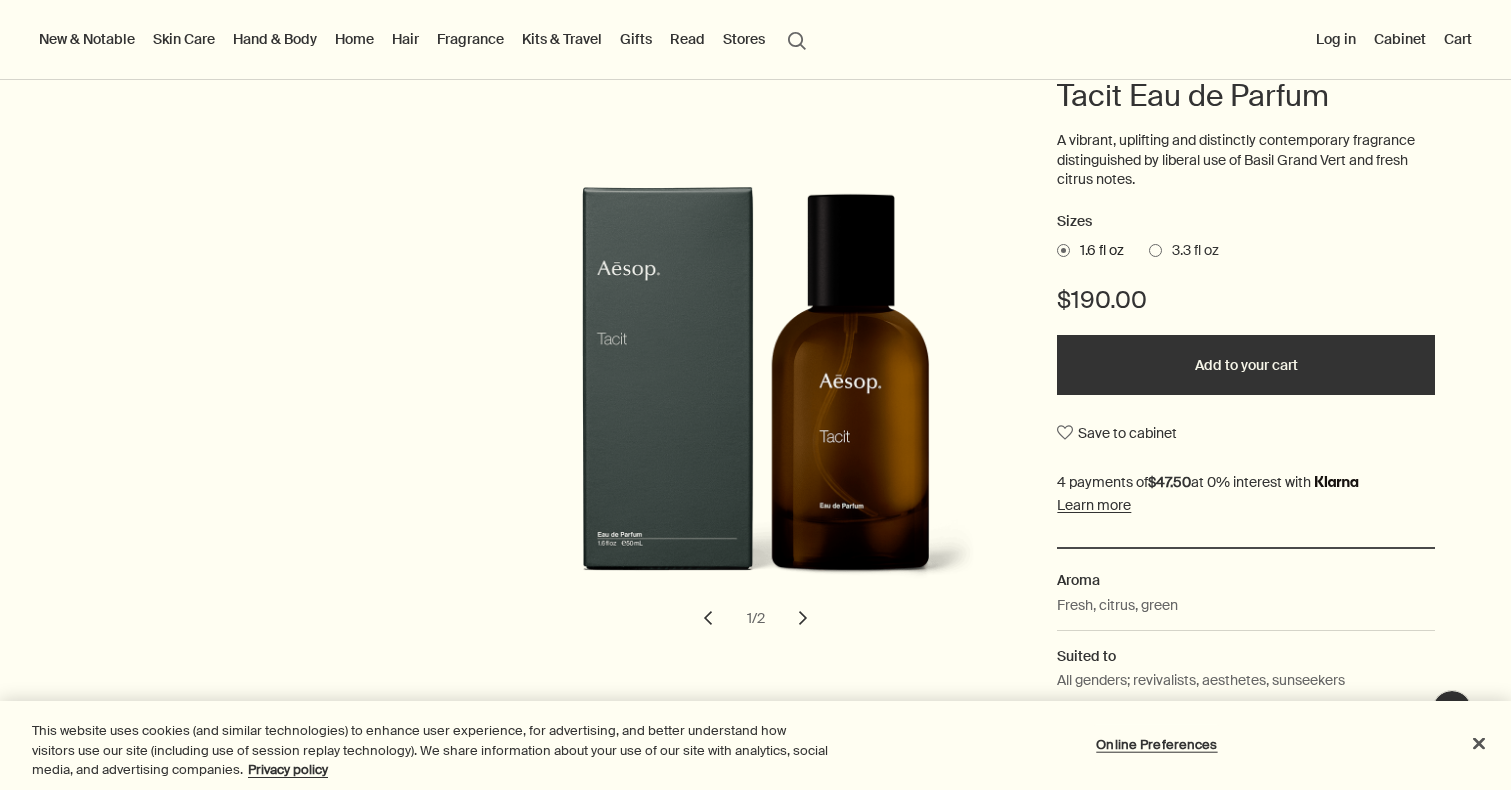 click at bounding box center (1155, 250) 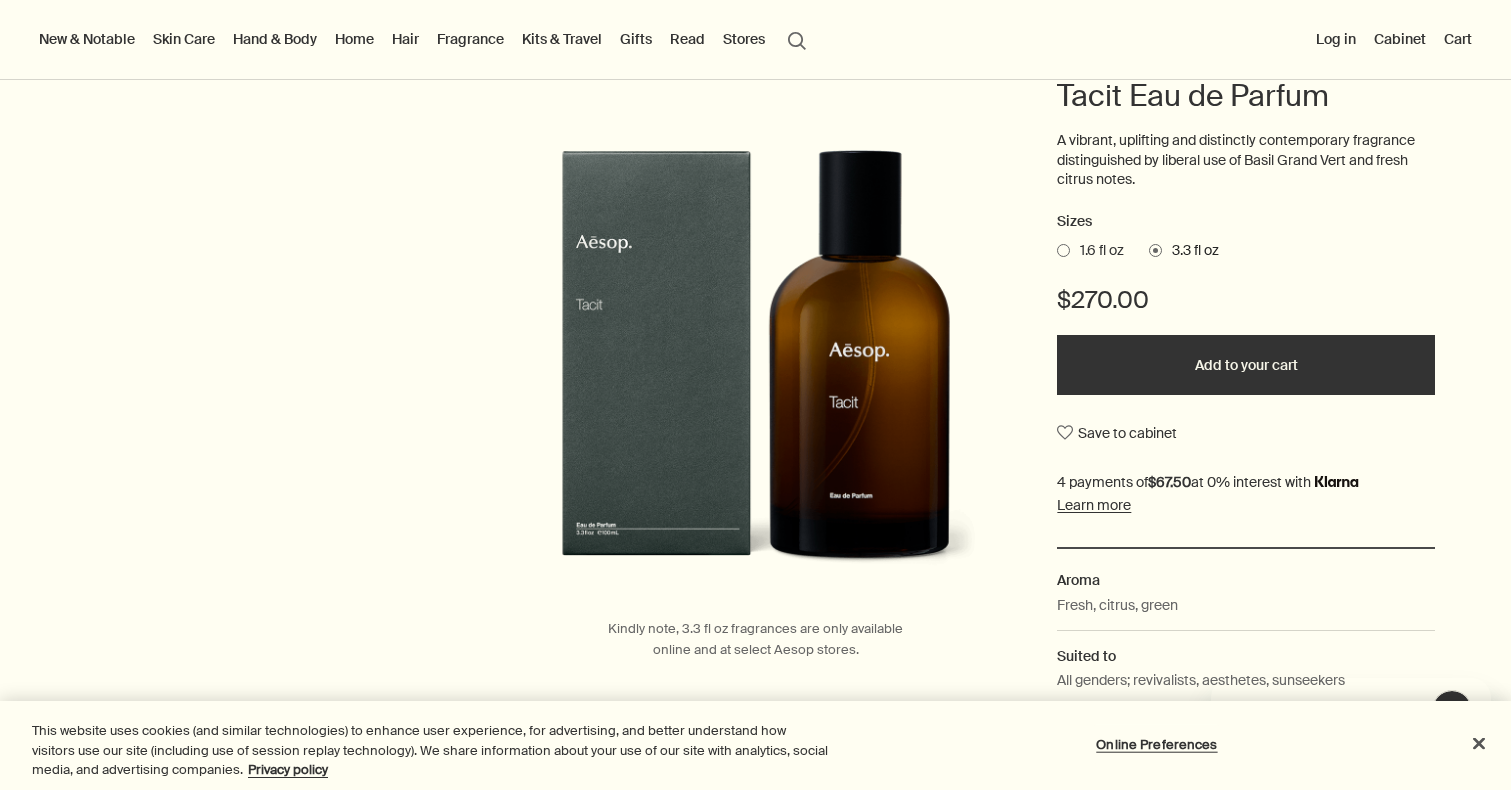 scroll, scrollTop: 0, scrollLeft: 0, axis: both 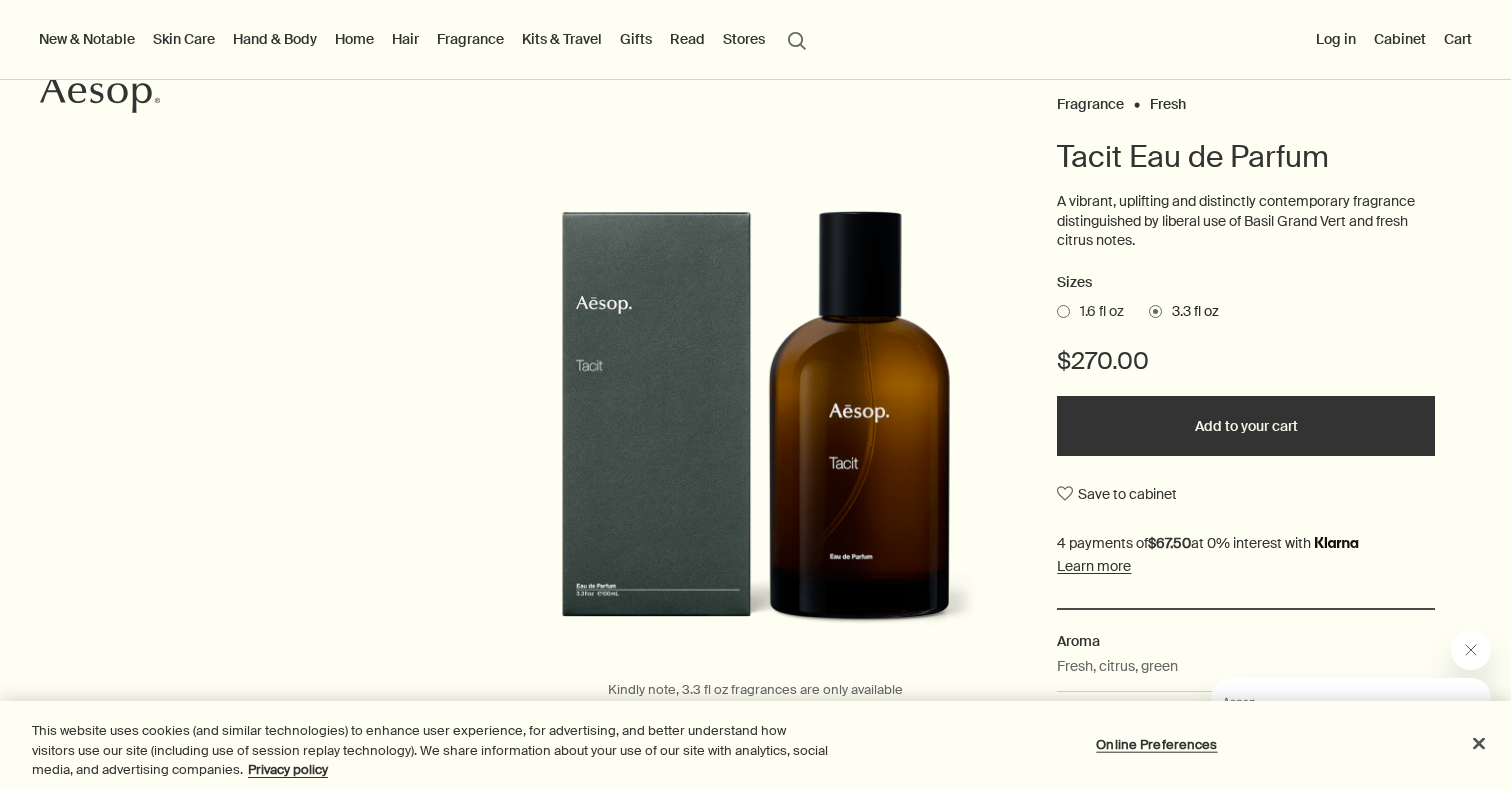 click at bounding box center [1063, 311] 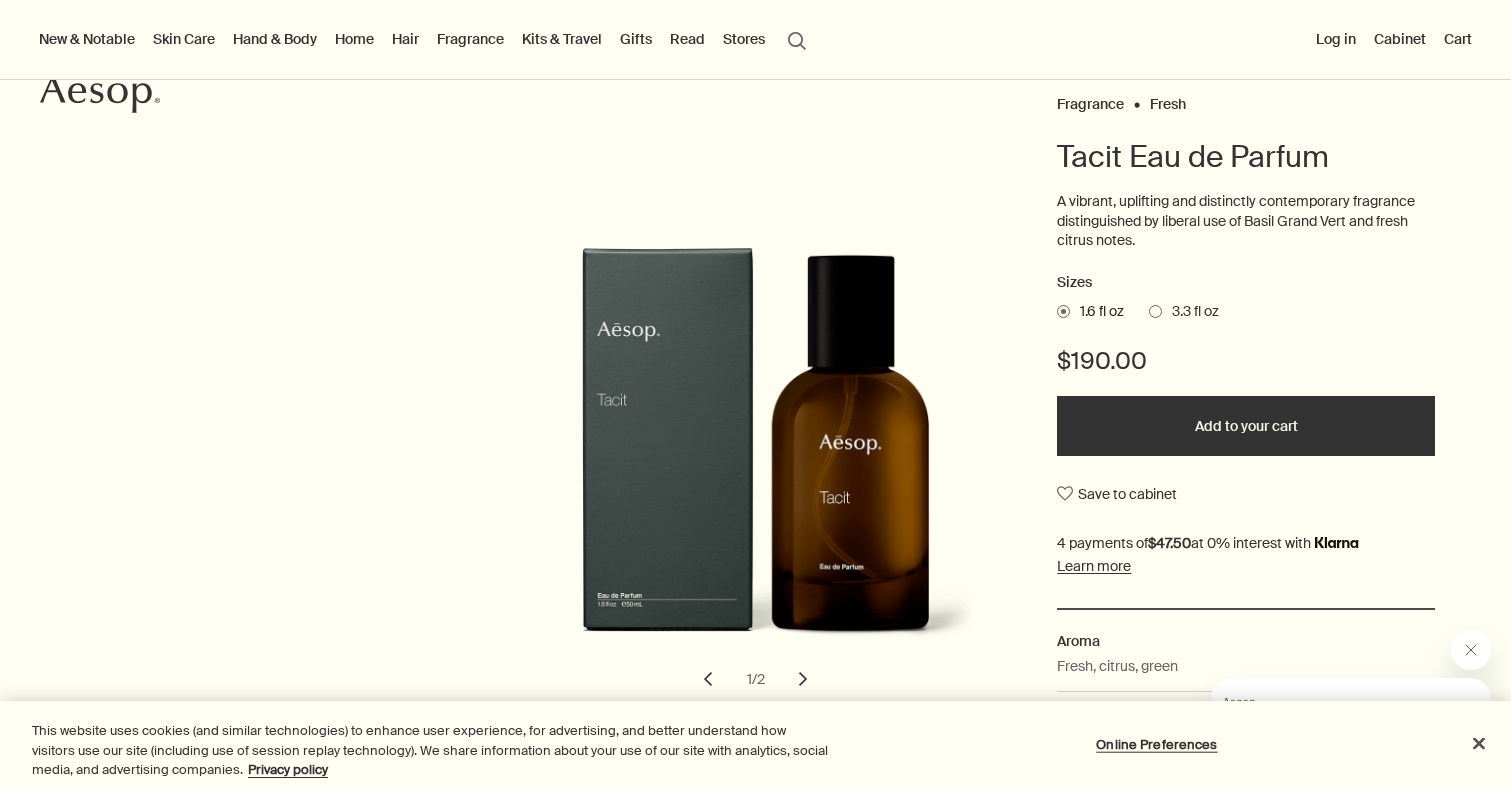 click on "Add to your cart" at bounding box center (1246, 426) 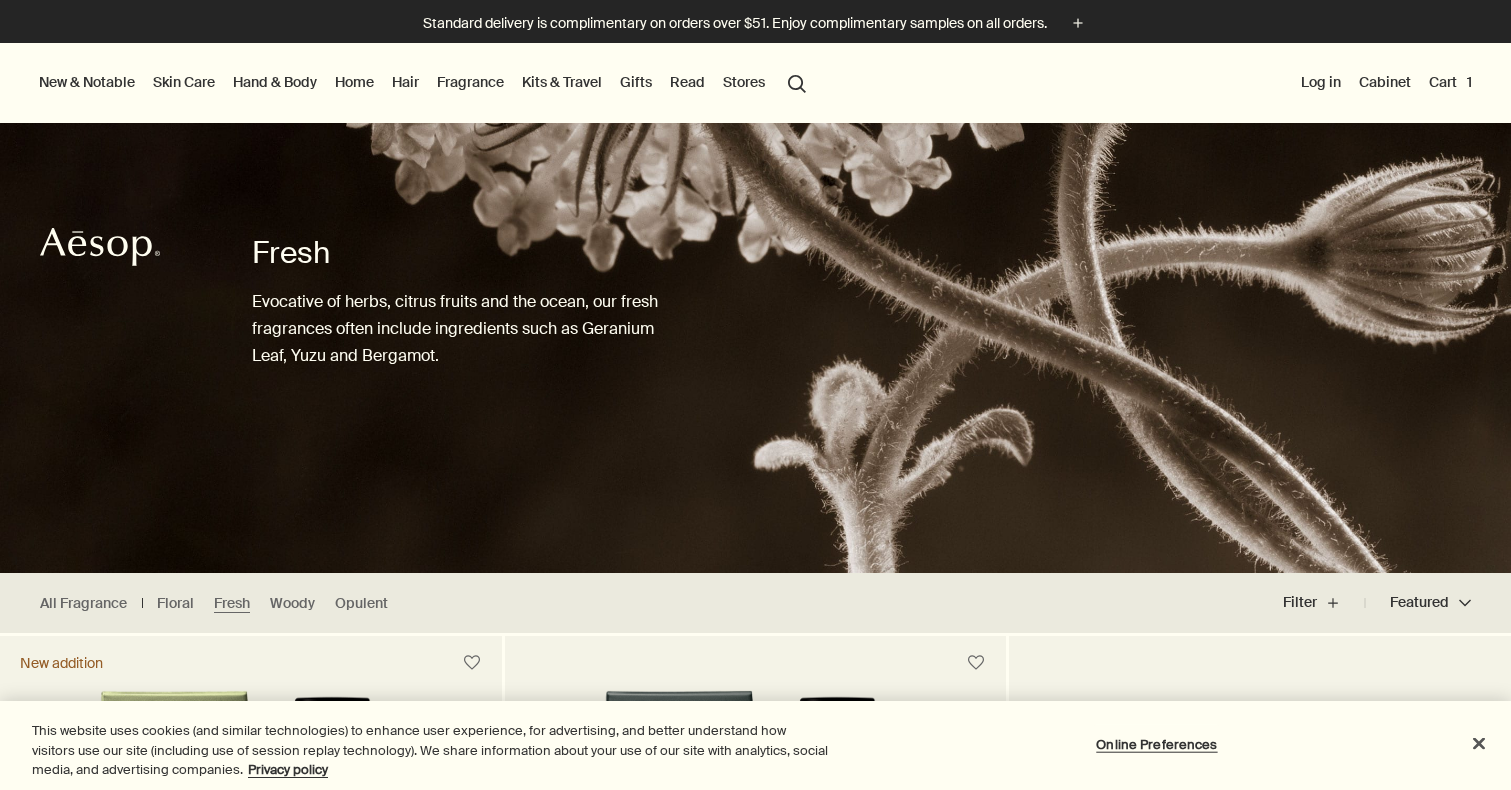 scroll, scrollTop: 0, scrollLeft: 0, axis: both 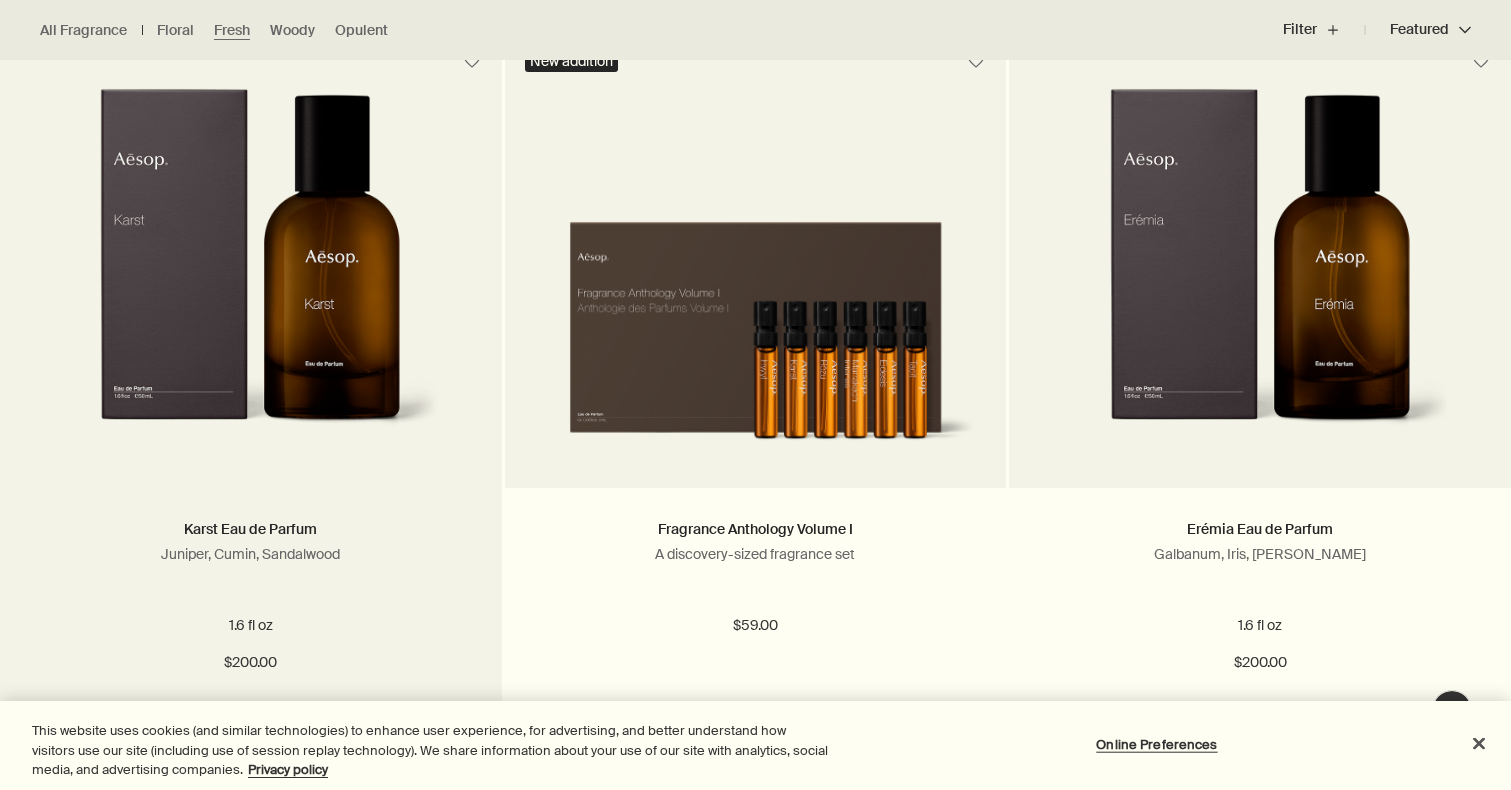 click at bounding box center (250, 273) 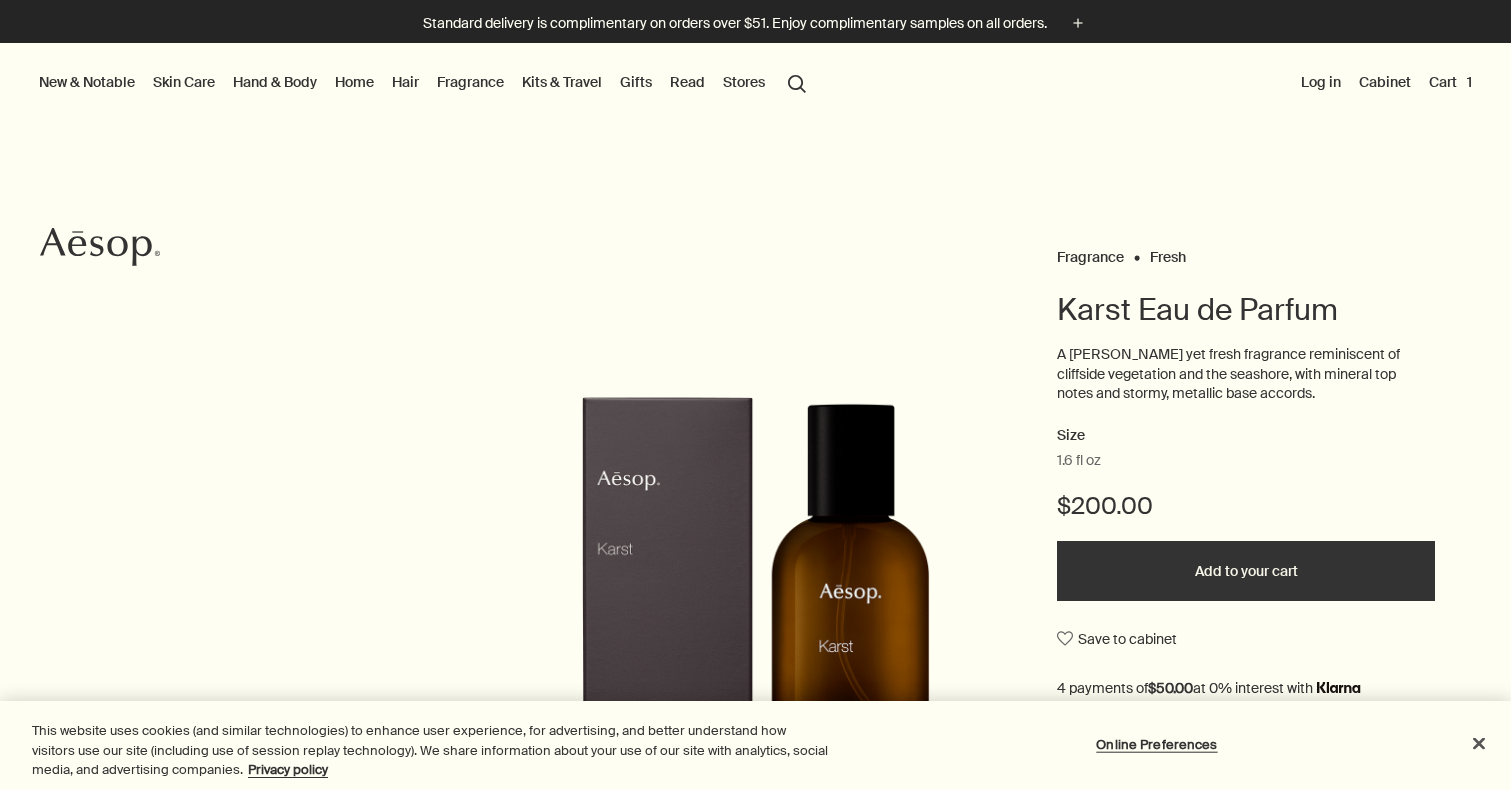 scroll, scrollTop: 0, scrollLeft: 0, axis: both 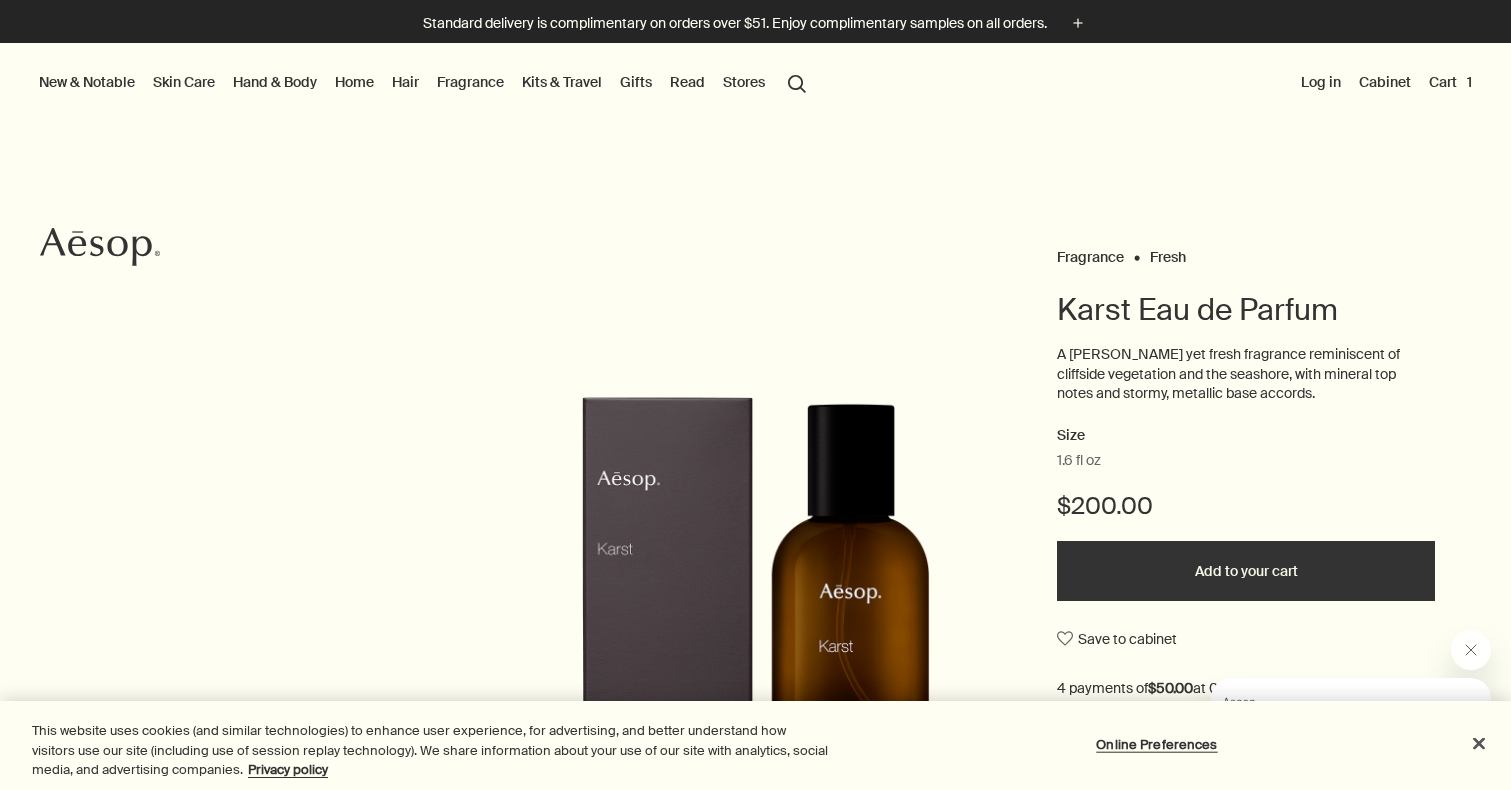 click on "Add to your cart" at bounding box center (1246, 571) 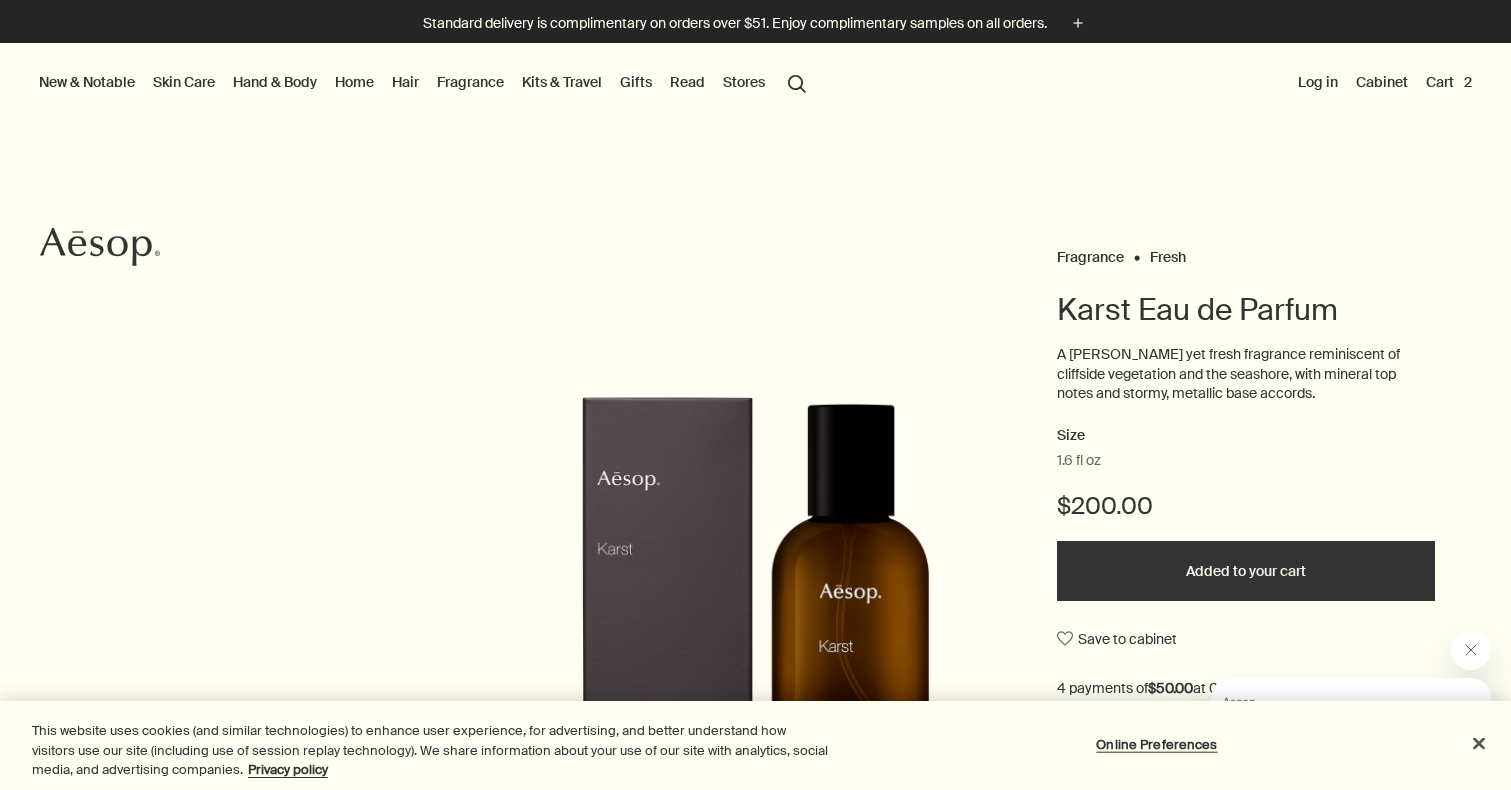 click on "Cart 2" at bounding box center [1449, 82] 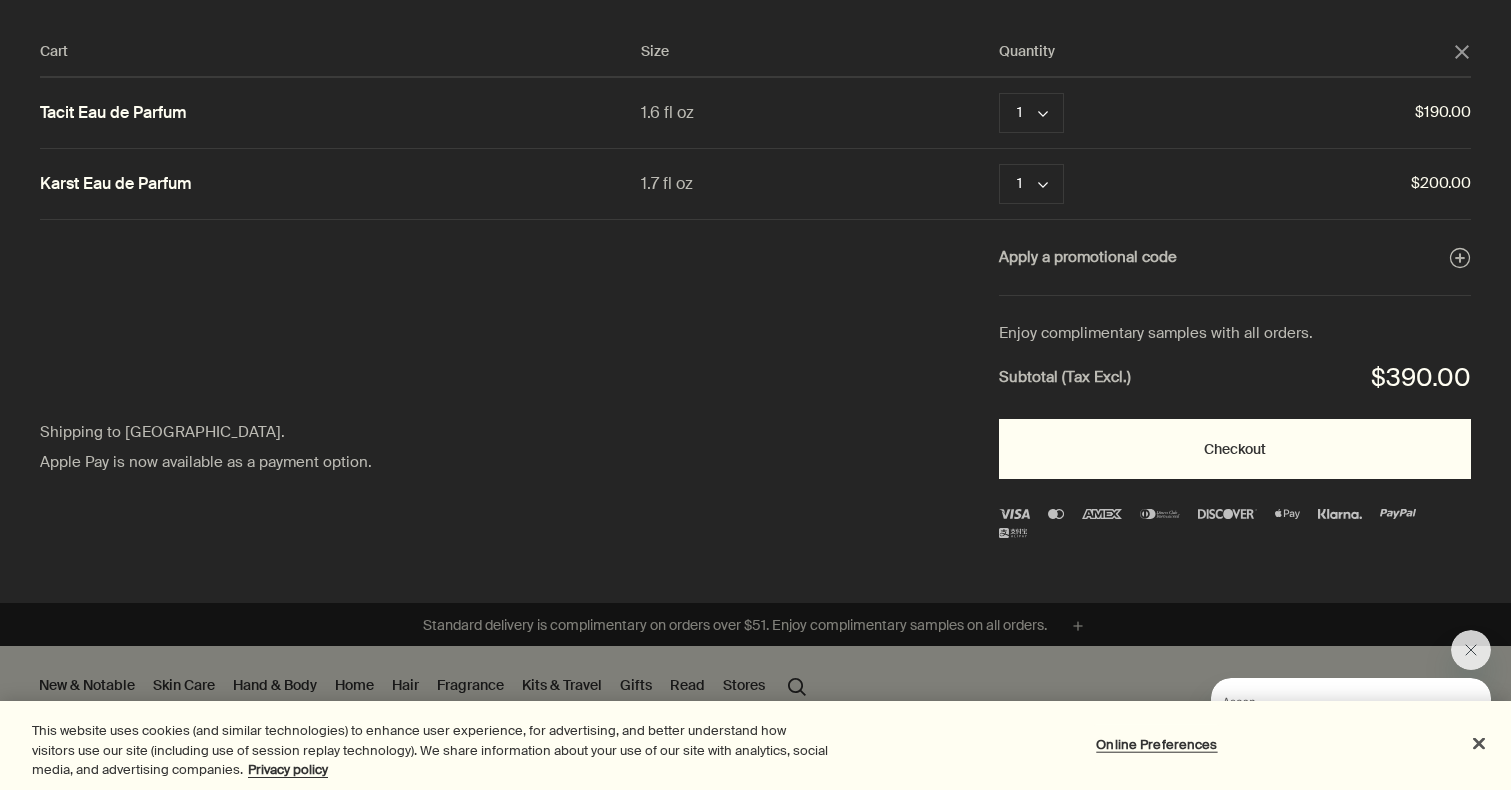 click on "Checkout" at bounding box center (1235, 449) 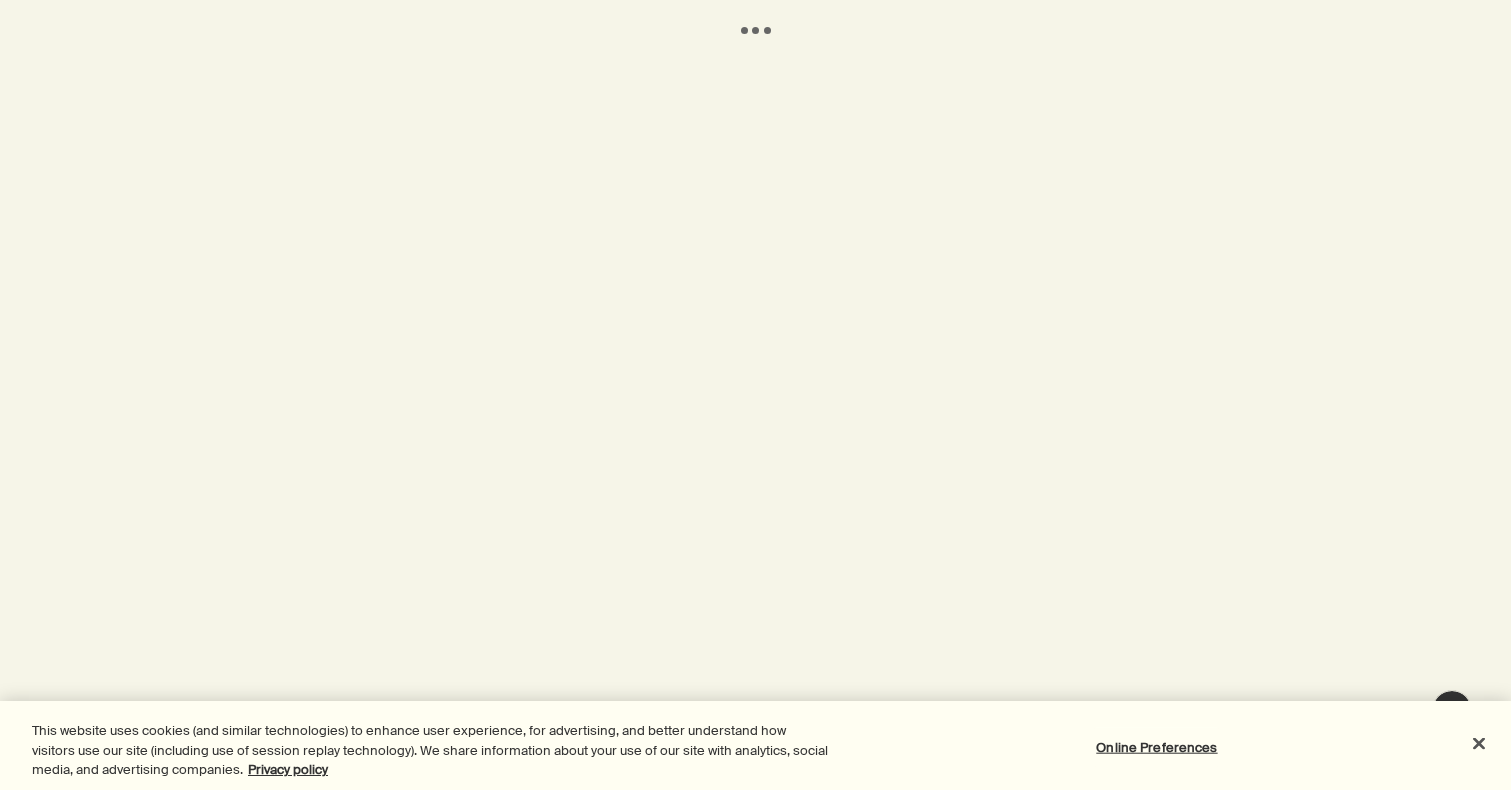 scroll, scrollTop: 0, scrollLeft: 0, axis: both 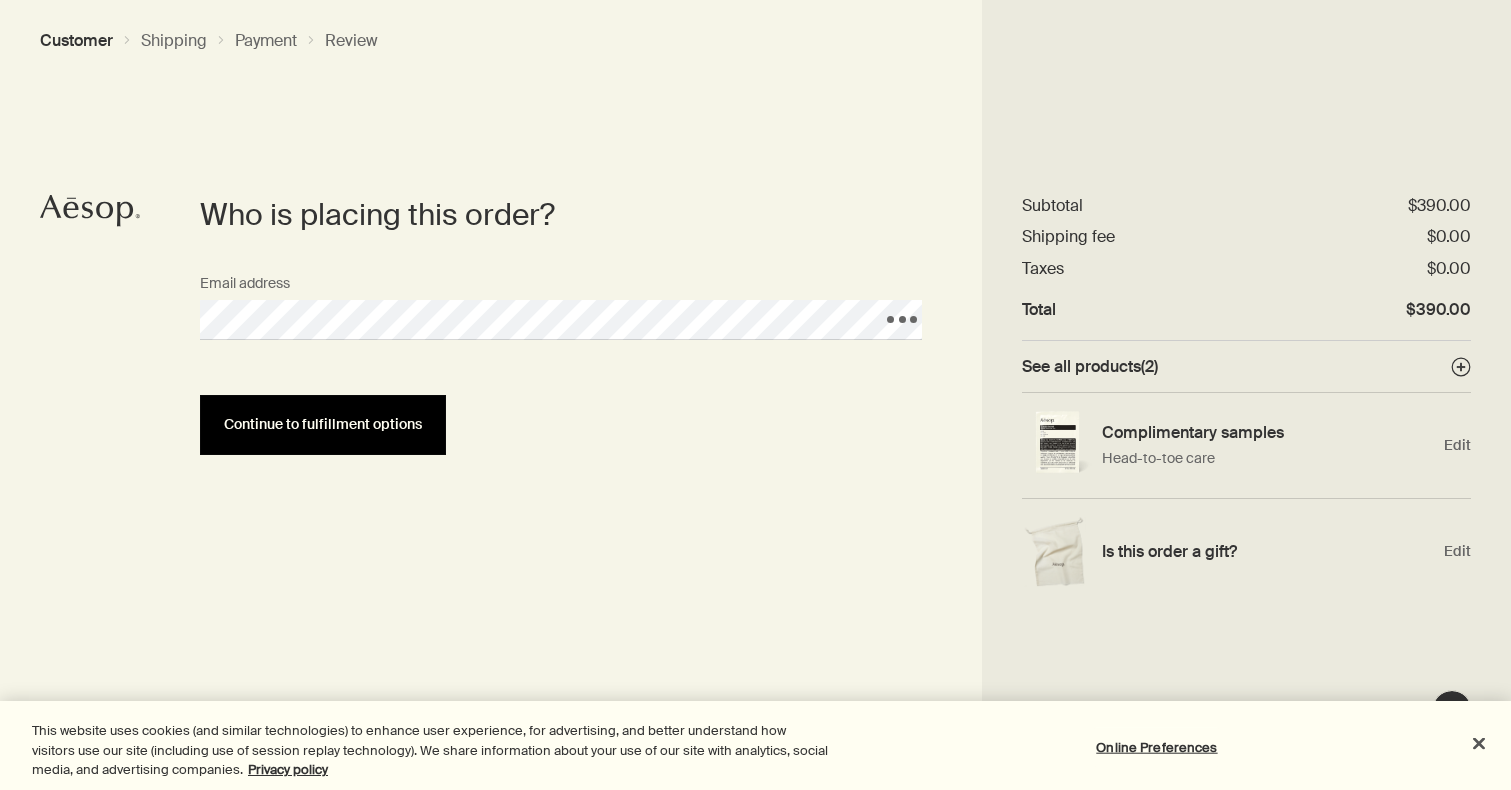 click on "Continue to fulfillment options" at bounding box center (323, 424) 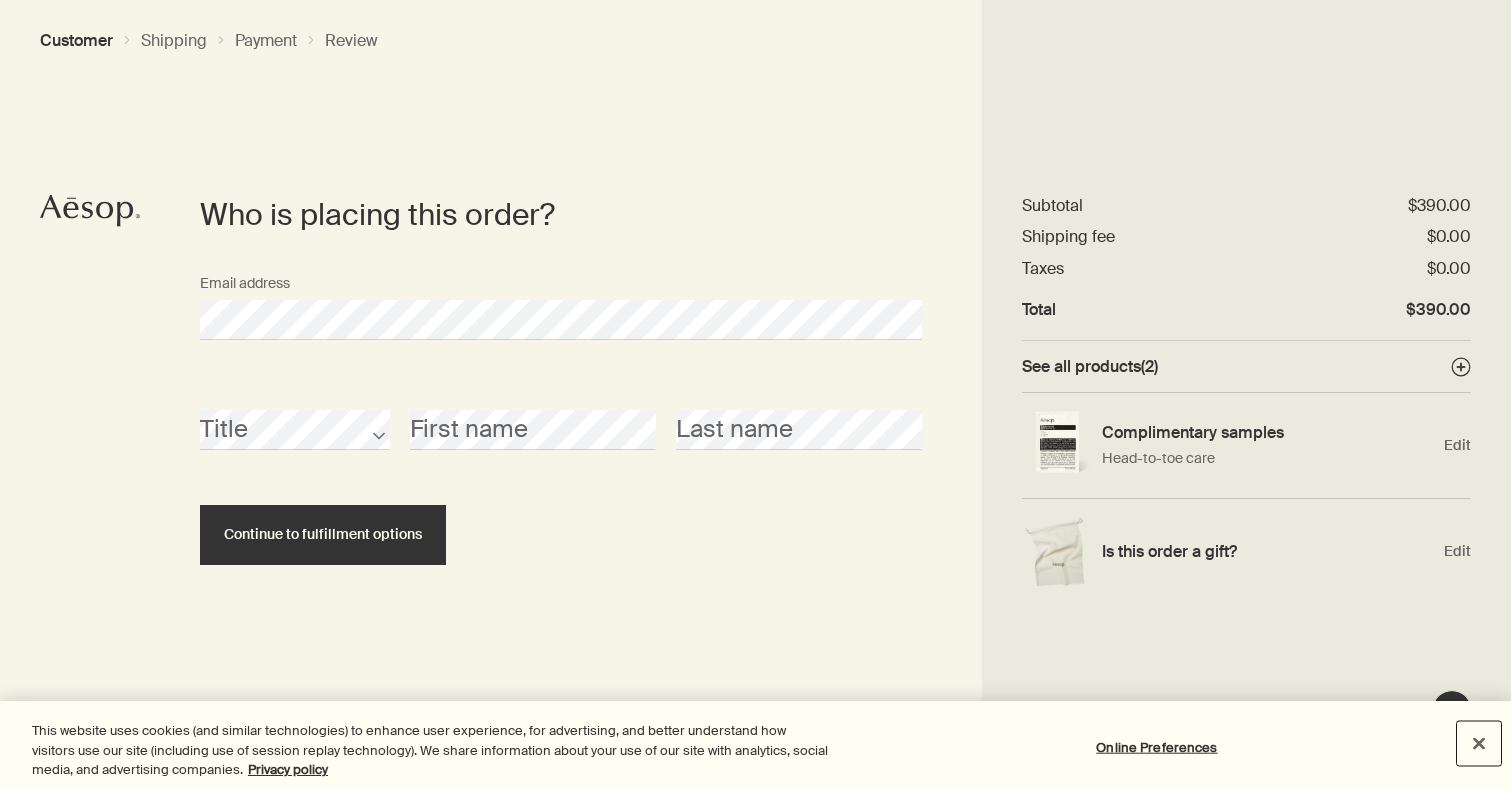 click at bounding box center (1479, 743) 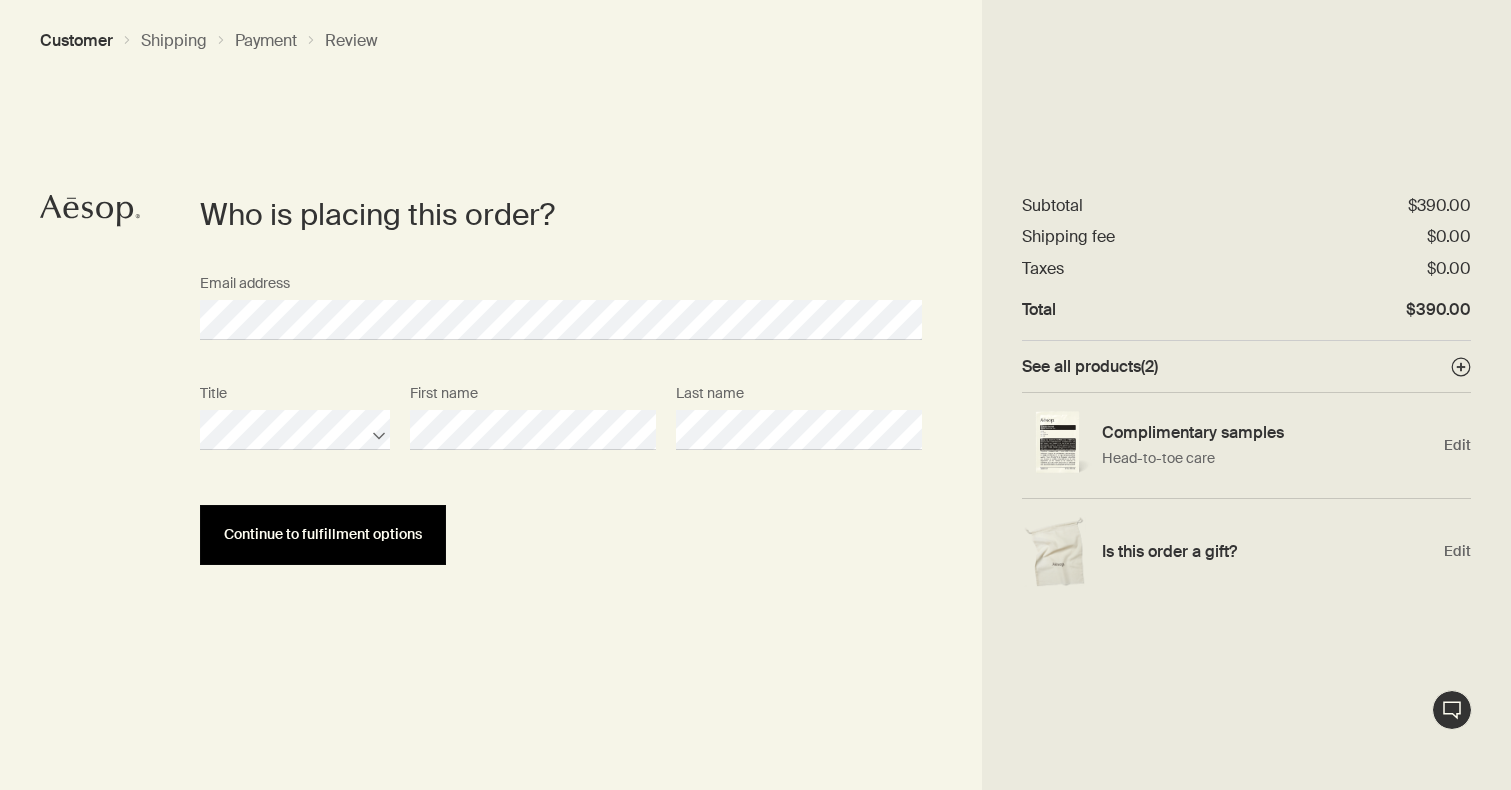 click on "Continue to fulfillment options" at bounding box center [323, 534] 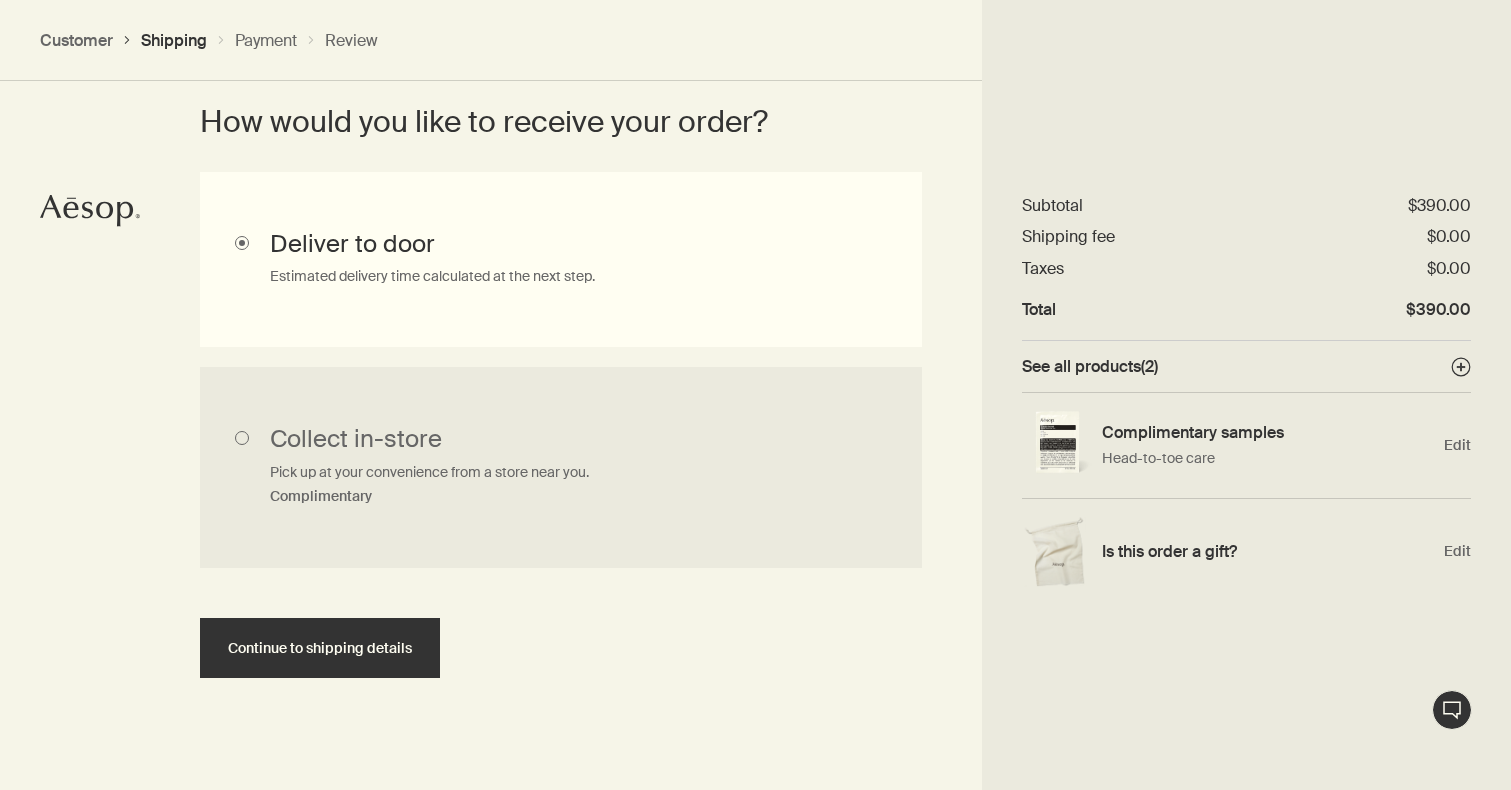 scroll, scrollTop: 562, scrollLeft: 0, axis: vertical 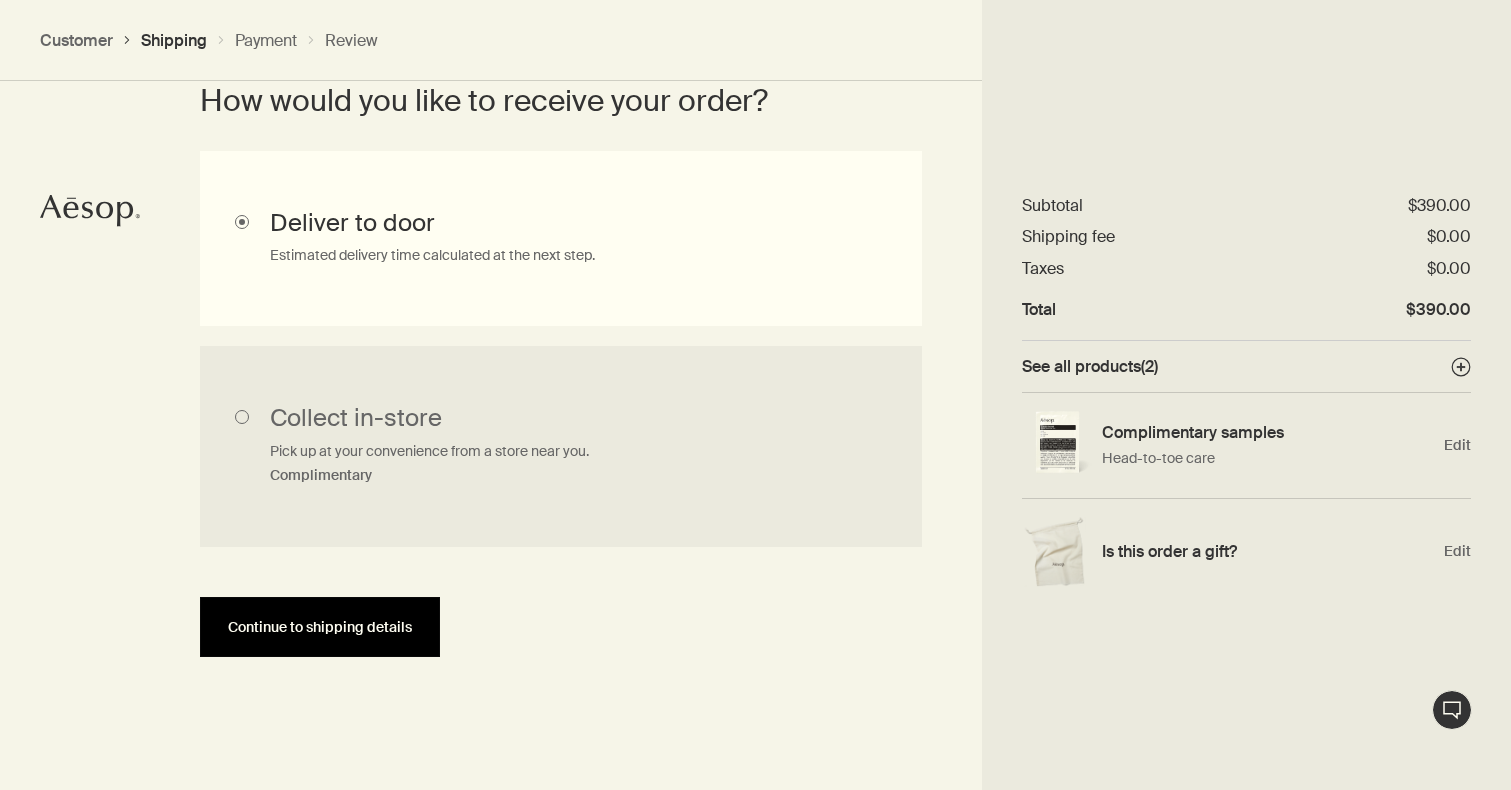click on "Continue to shipping details" at bounding box center (320, 627) 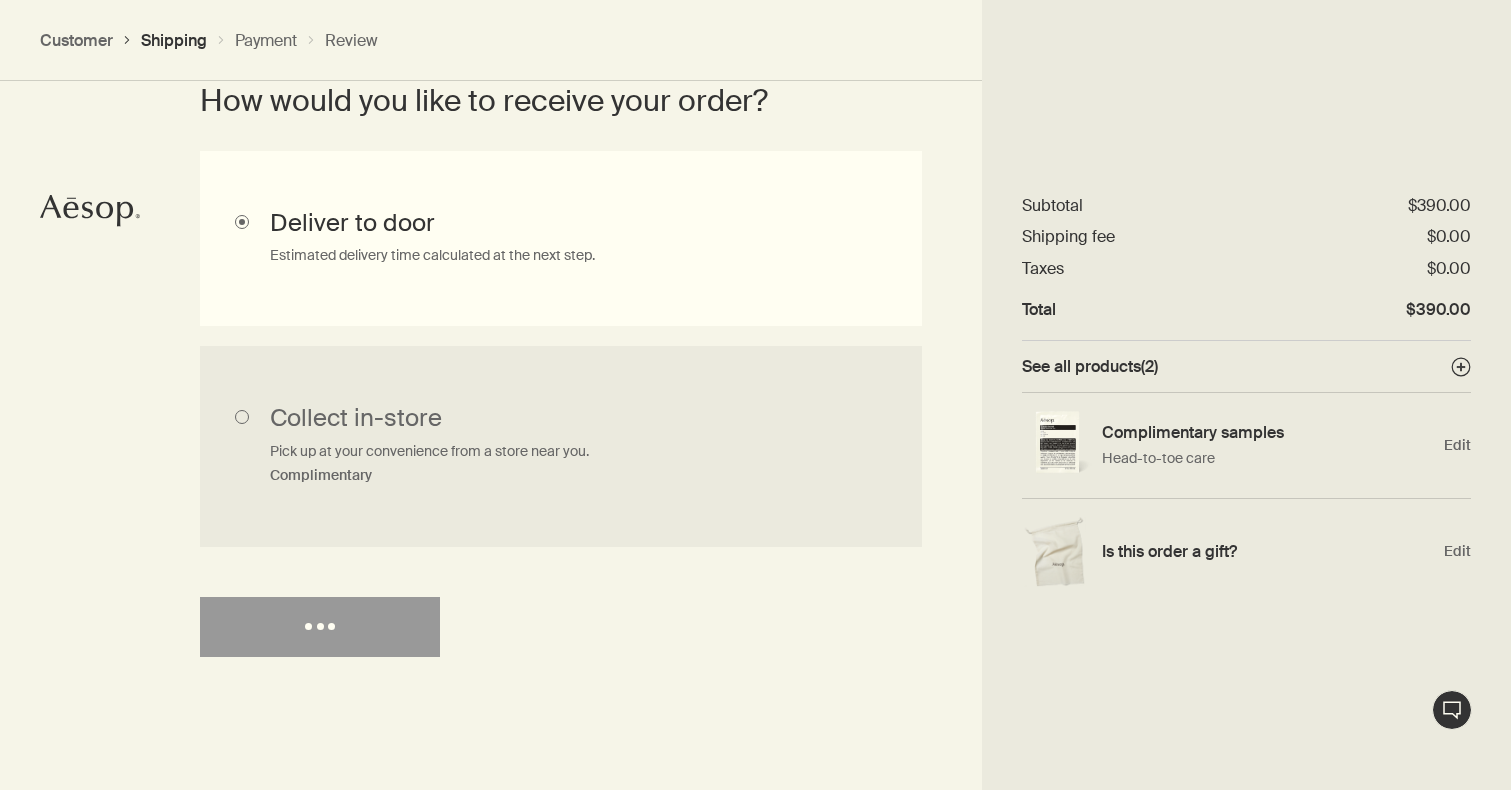 select on "US" 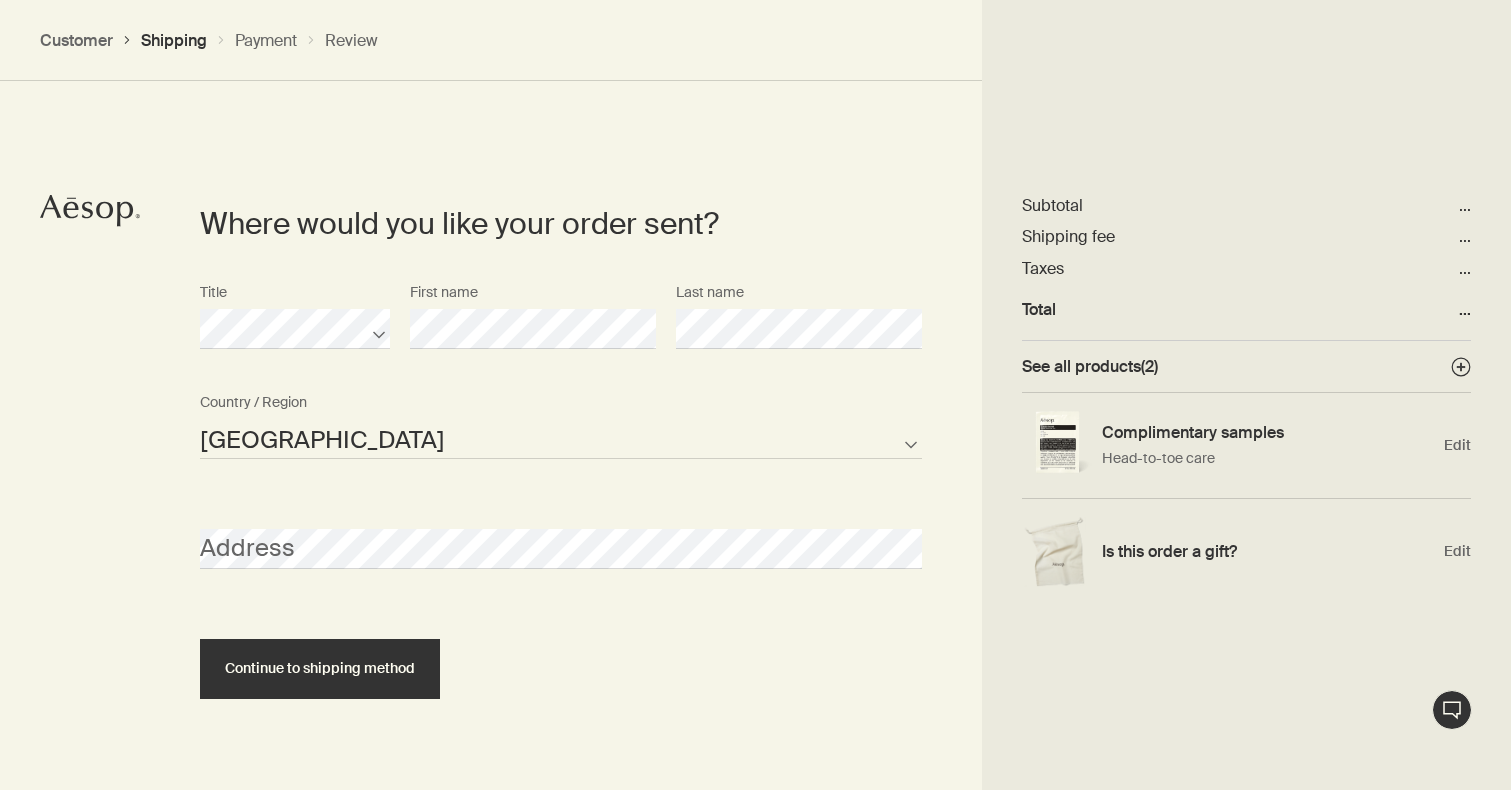 scroll, scrollTop: 865, scrollLeft: 0, axis: vertical 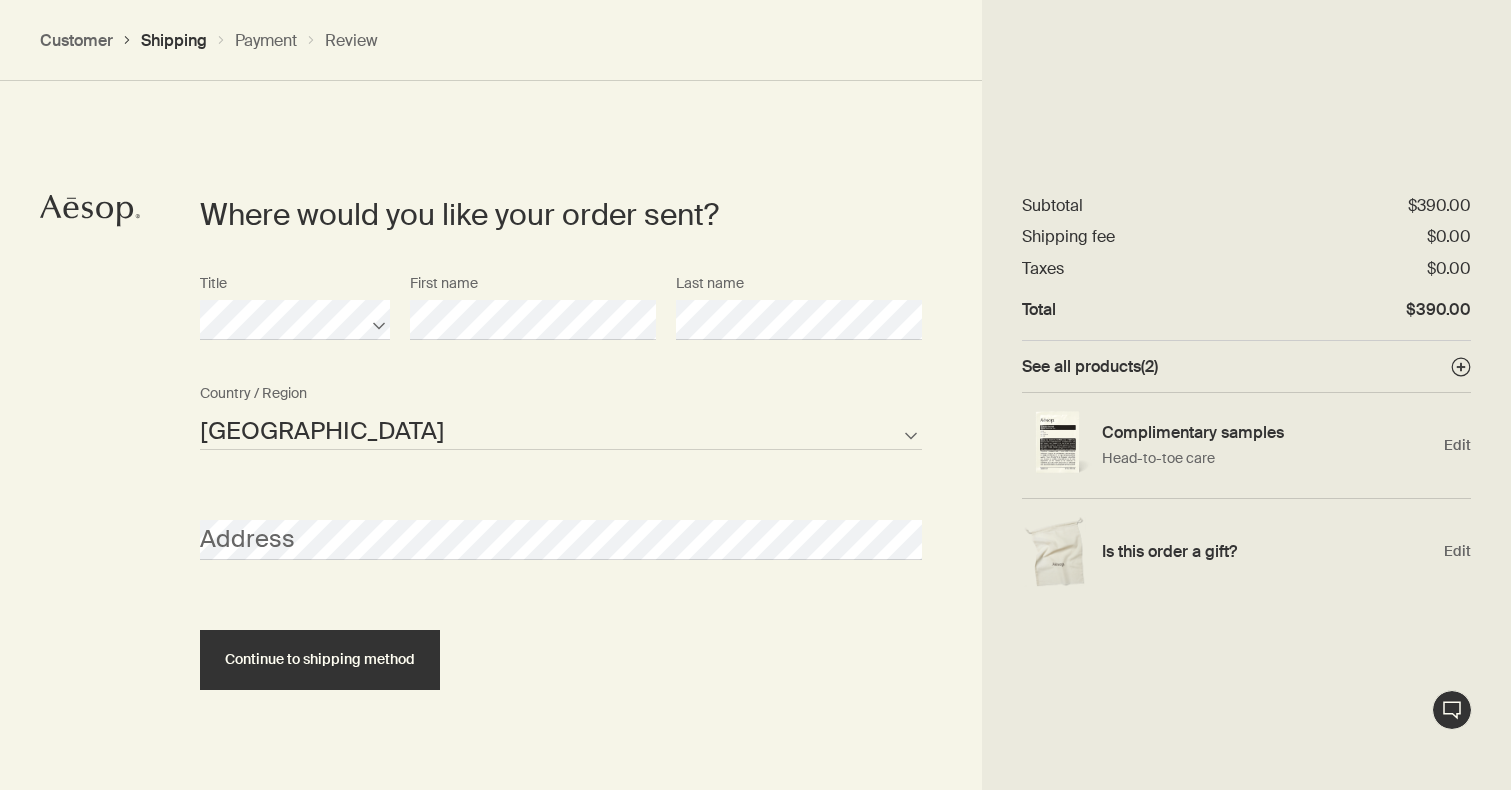 click on "United States of America Not listed" at bounding box center (561, 430) 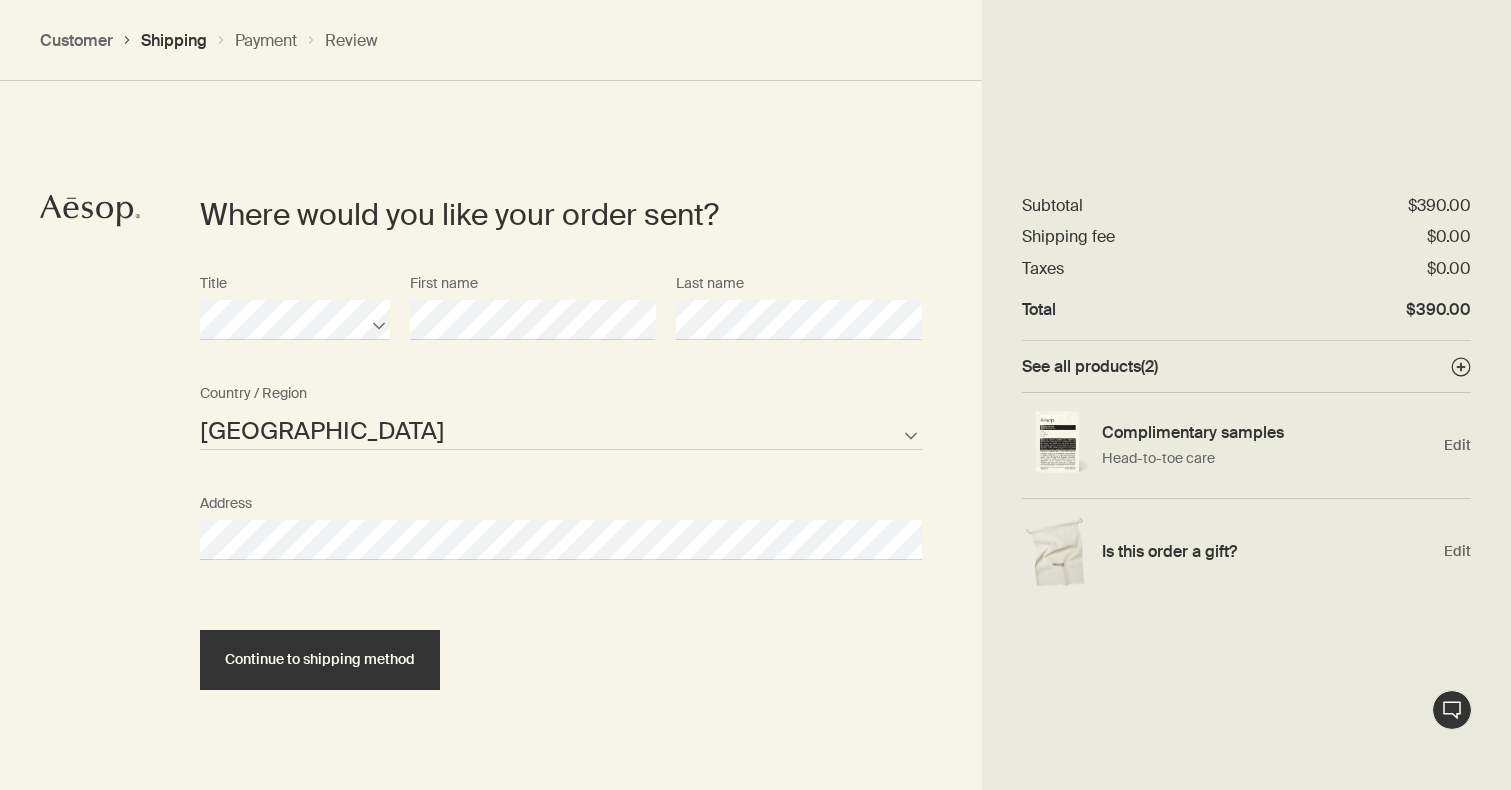 select on "US" 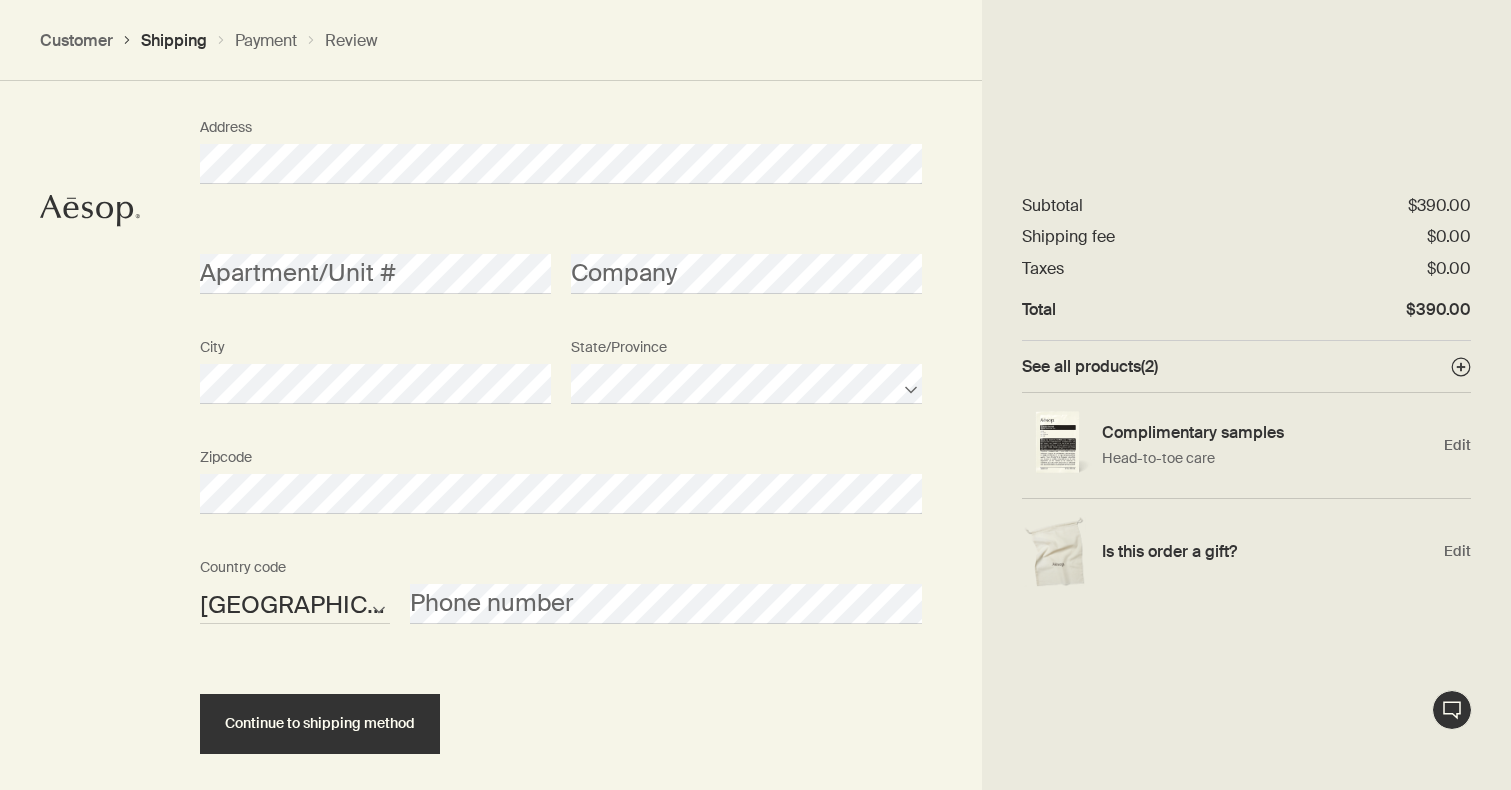 scroll, scrollTop: 1337, scrollLeft: 0, axis: vertical 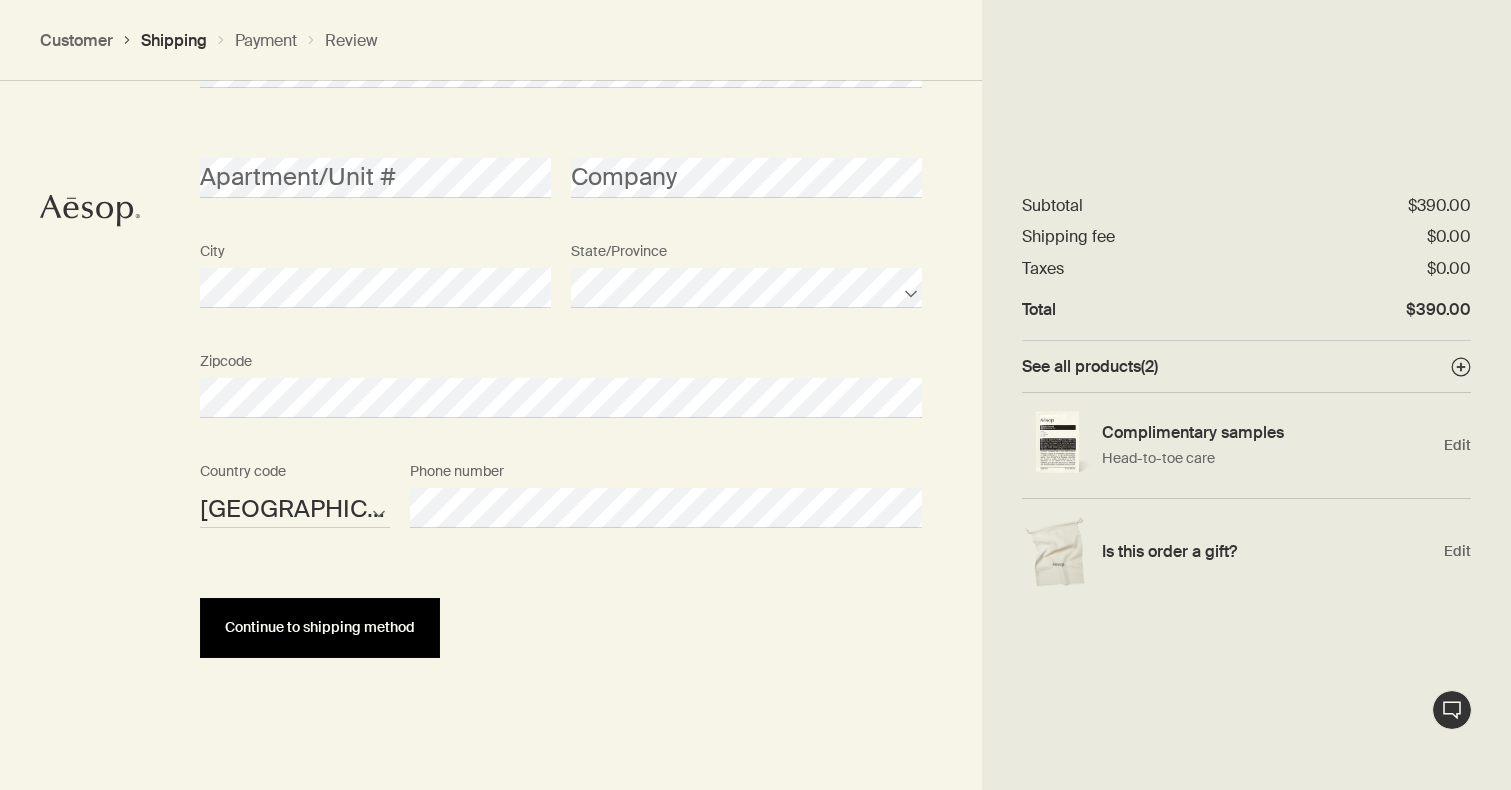click on "Continue to shipping method" at bounding box center (320, 627) 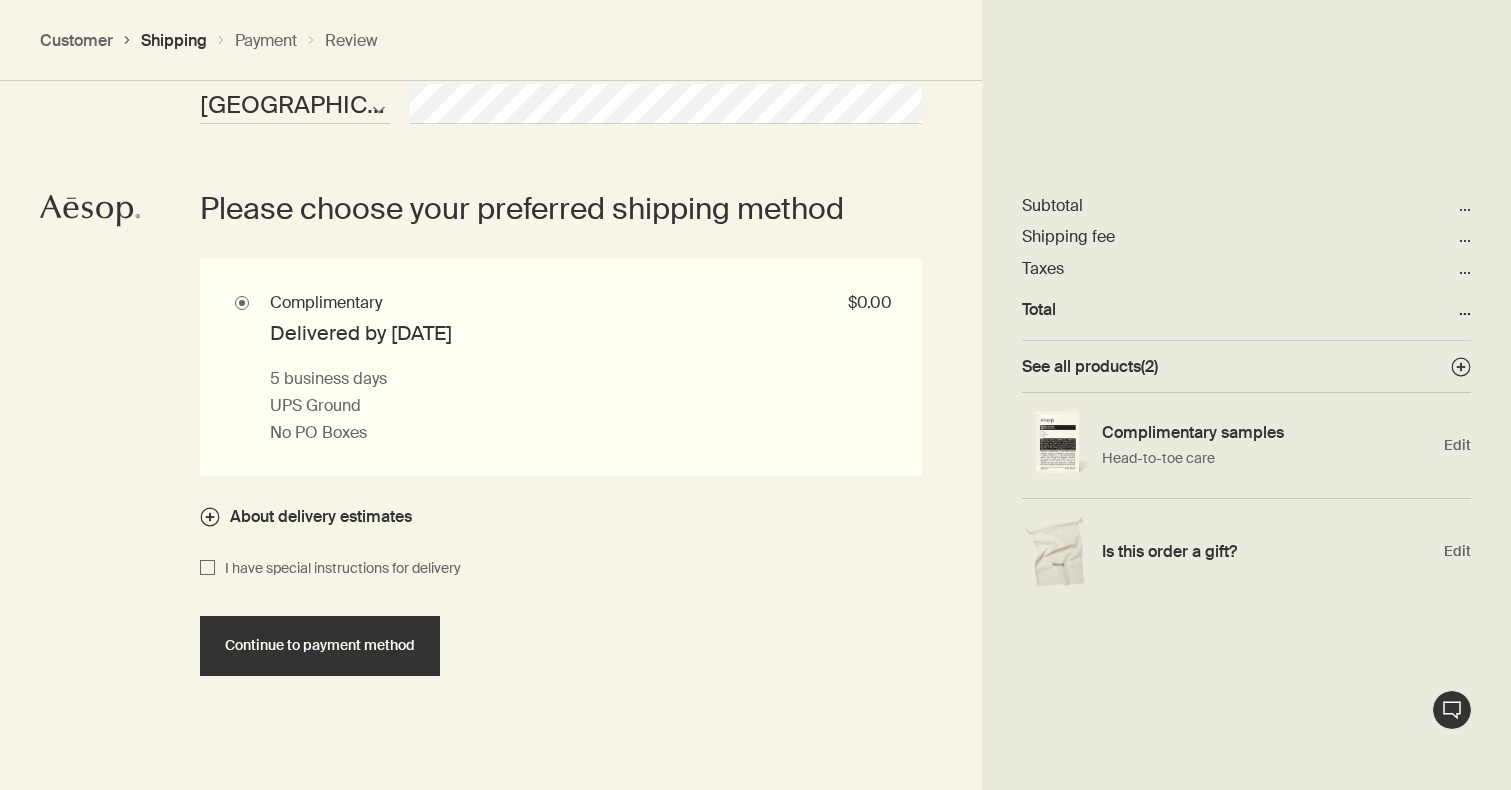 scroll, scrollTop: 1742, scrollLeft: 0, axis: vertical 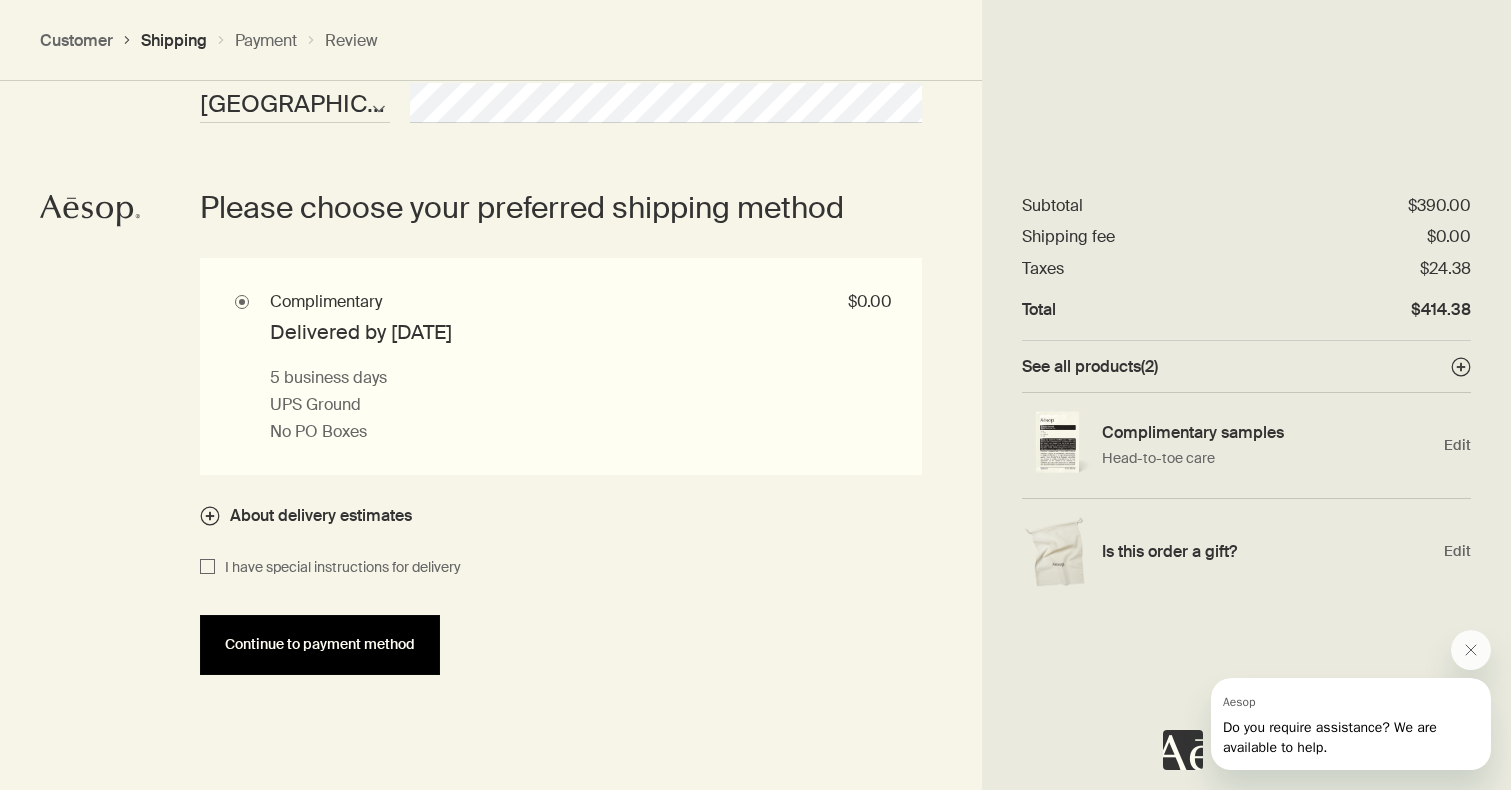 click on "Continue to payment method" at bounding box center (320, 644) 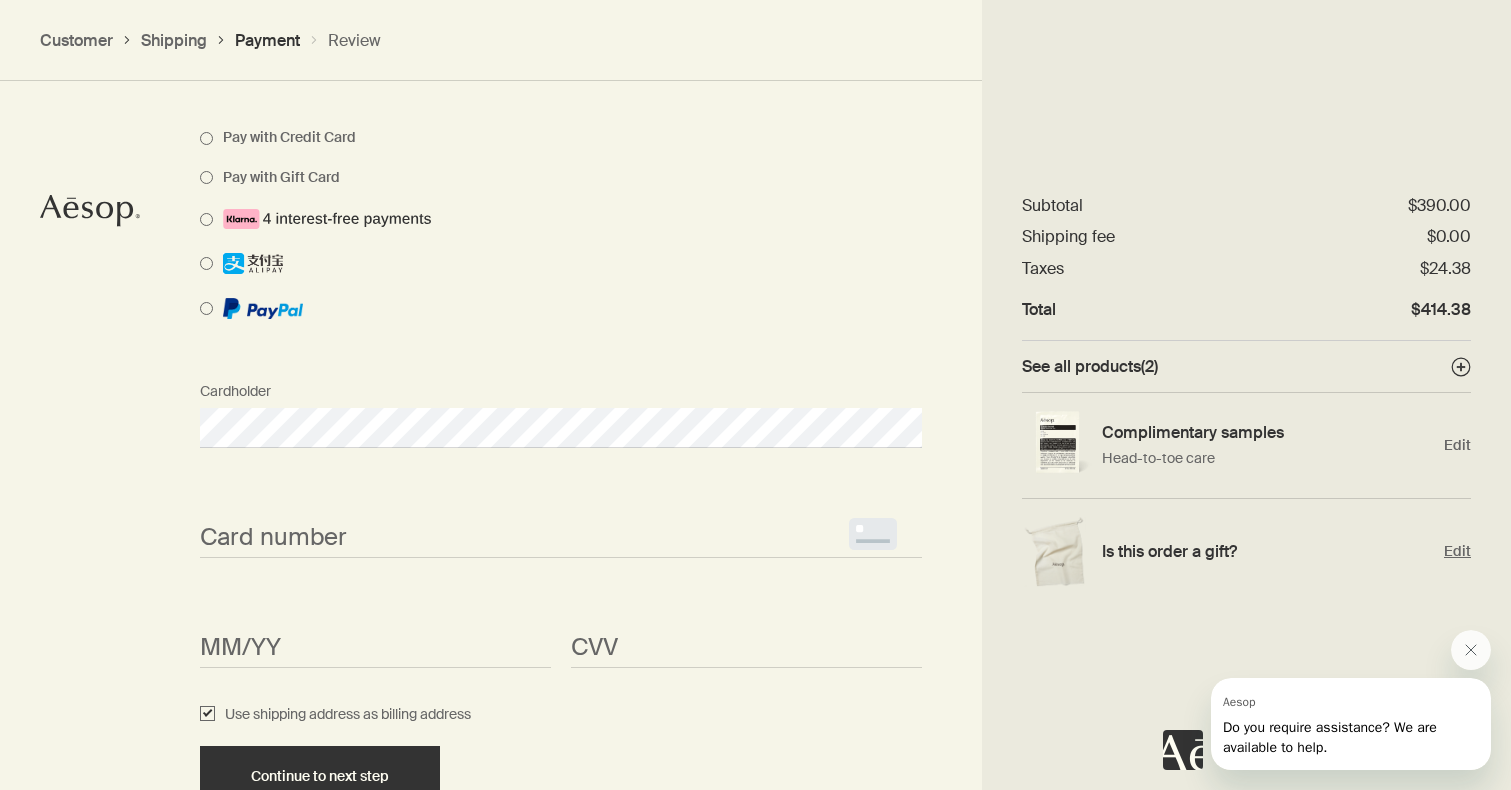 scroll, scrollTop: 1567, scrollLeft: 0, axis: vertical 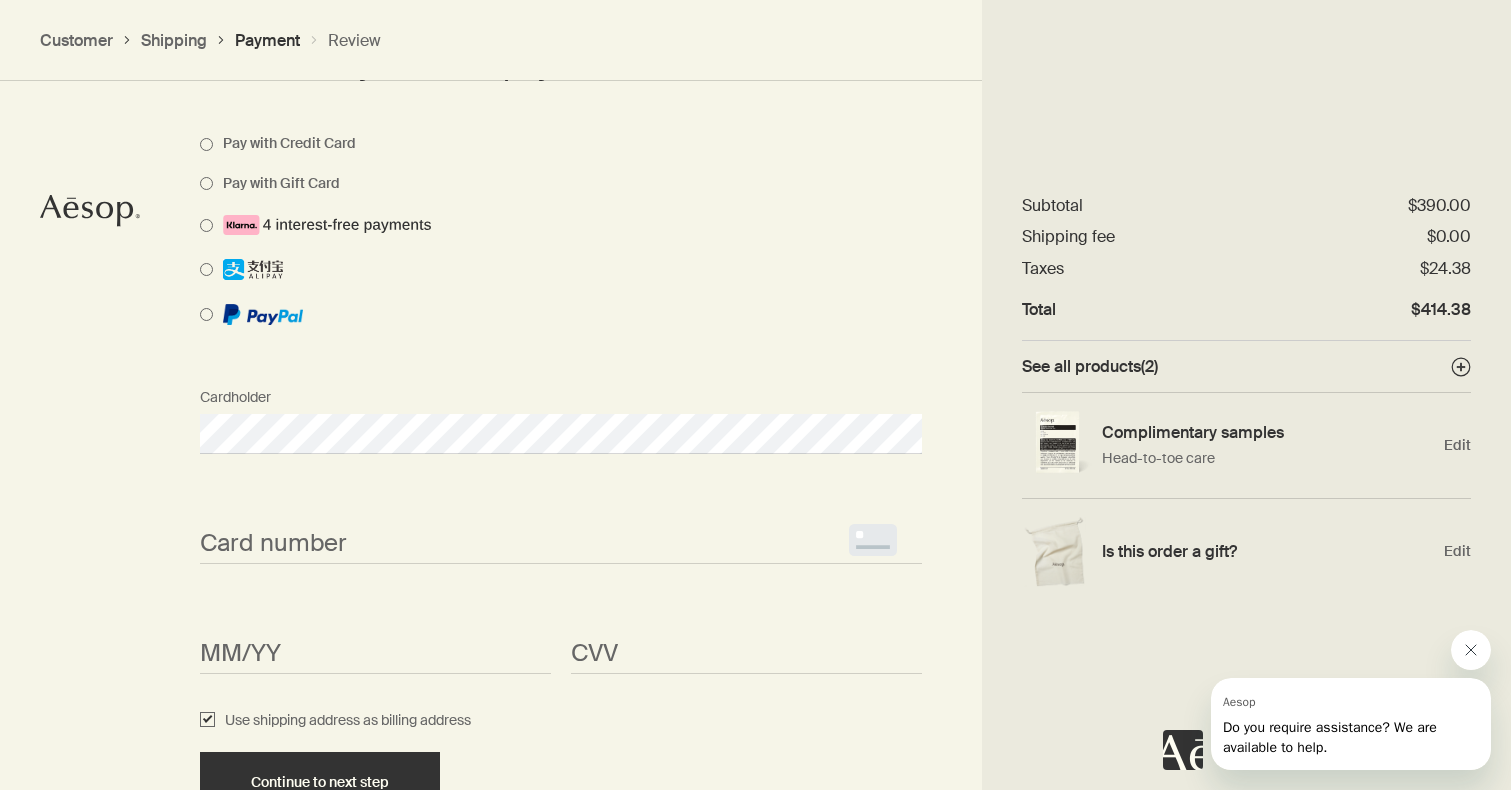 click 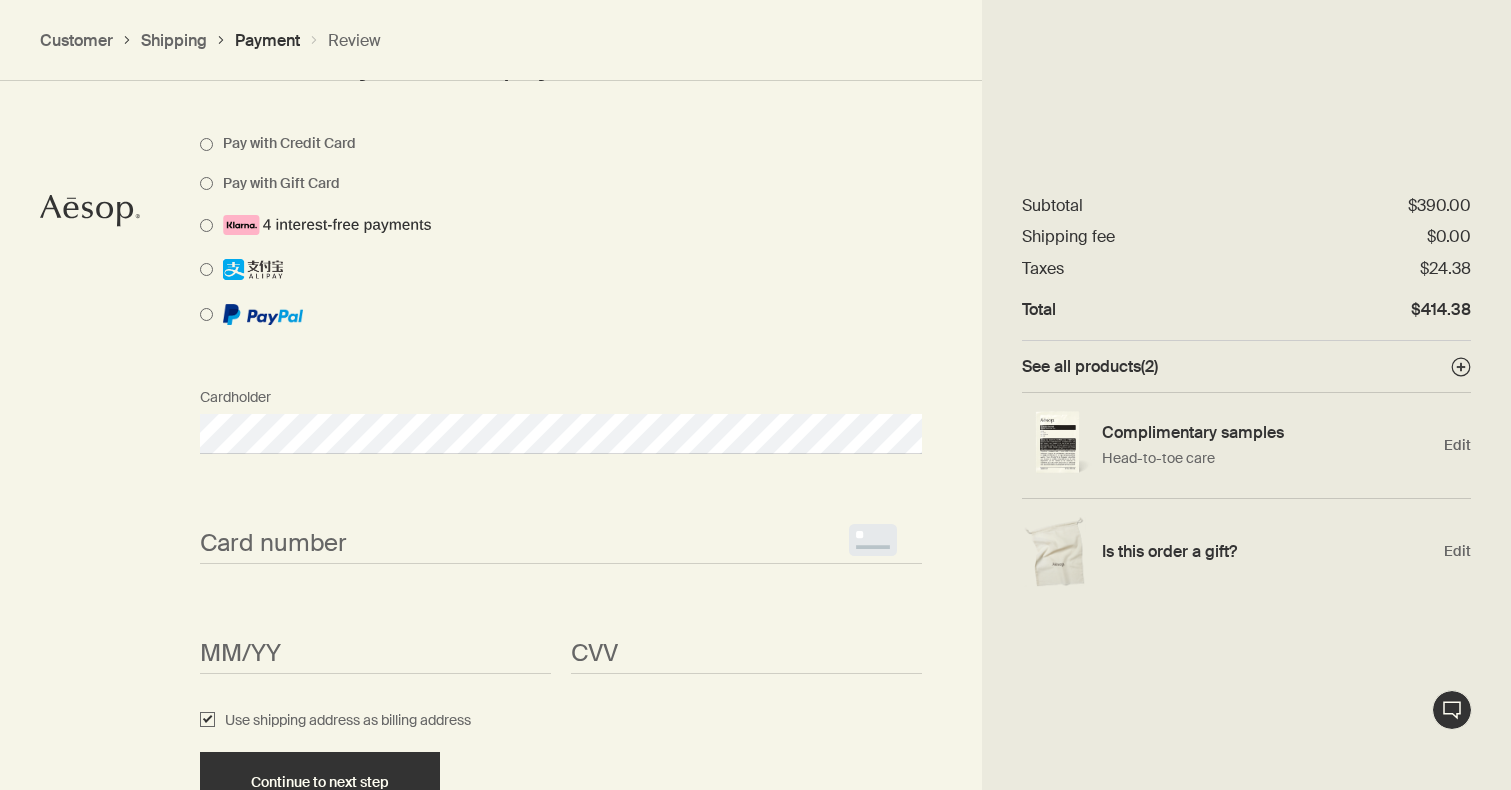 click on "See all products  ( 2 ) plusAndCloseWithCircle" at bounding box center [1246, 366] 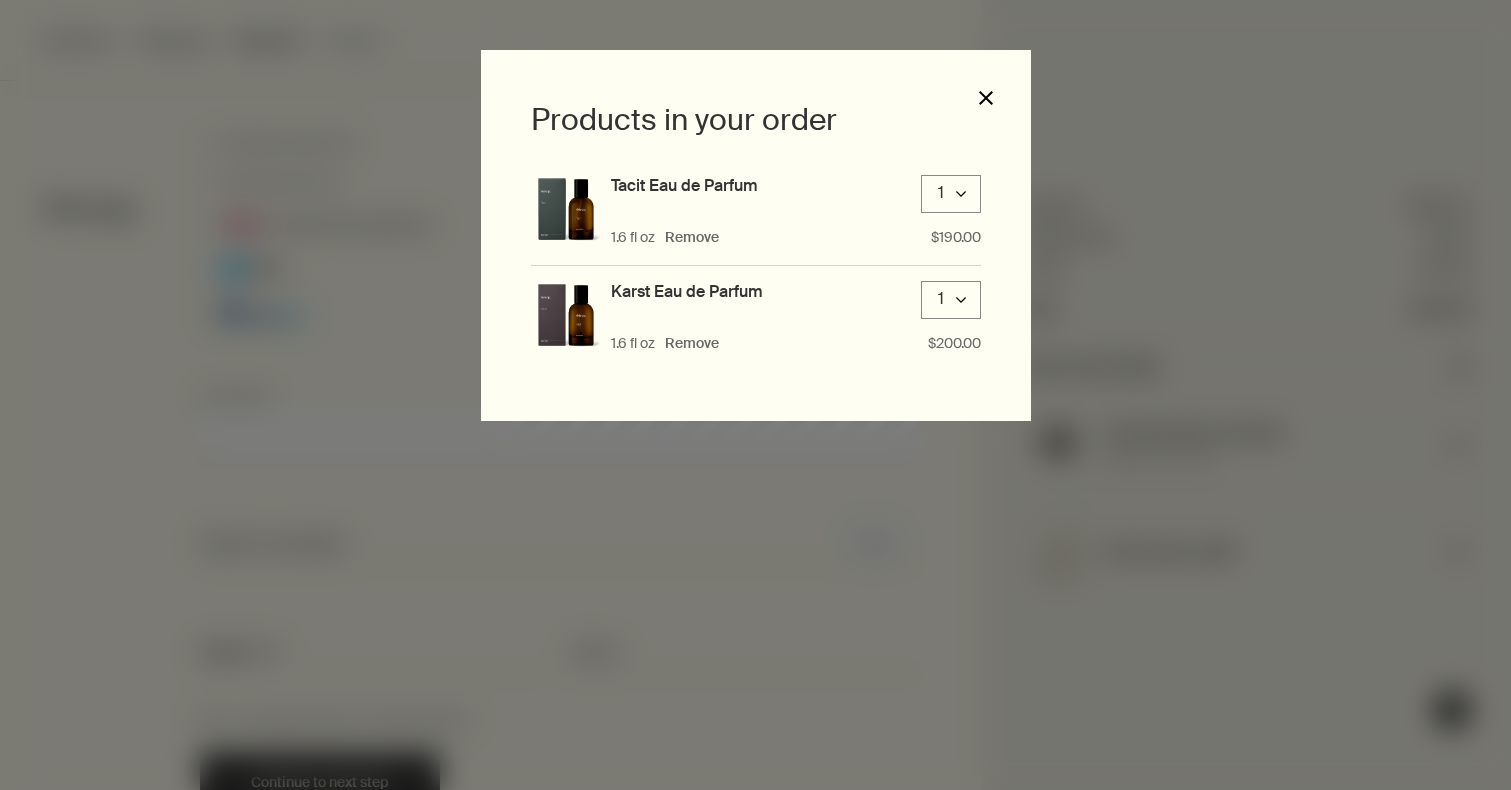 click on "close" at bounding box center [986, 98] 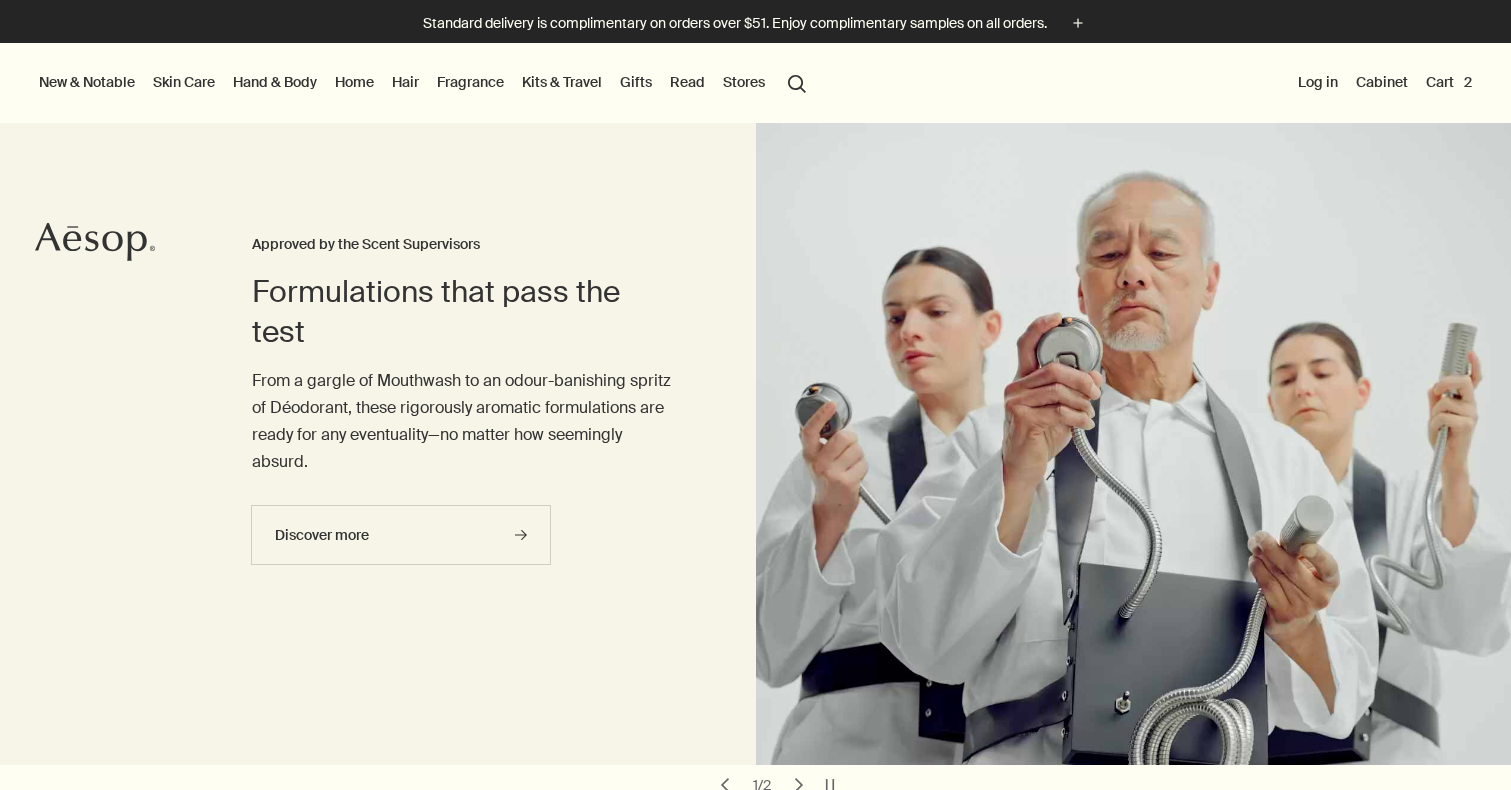 scroll, scrollTop: 0, scrollLeft: 0, axis: both 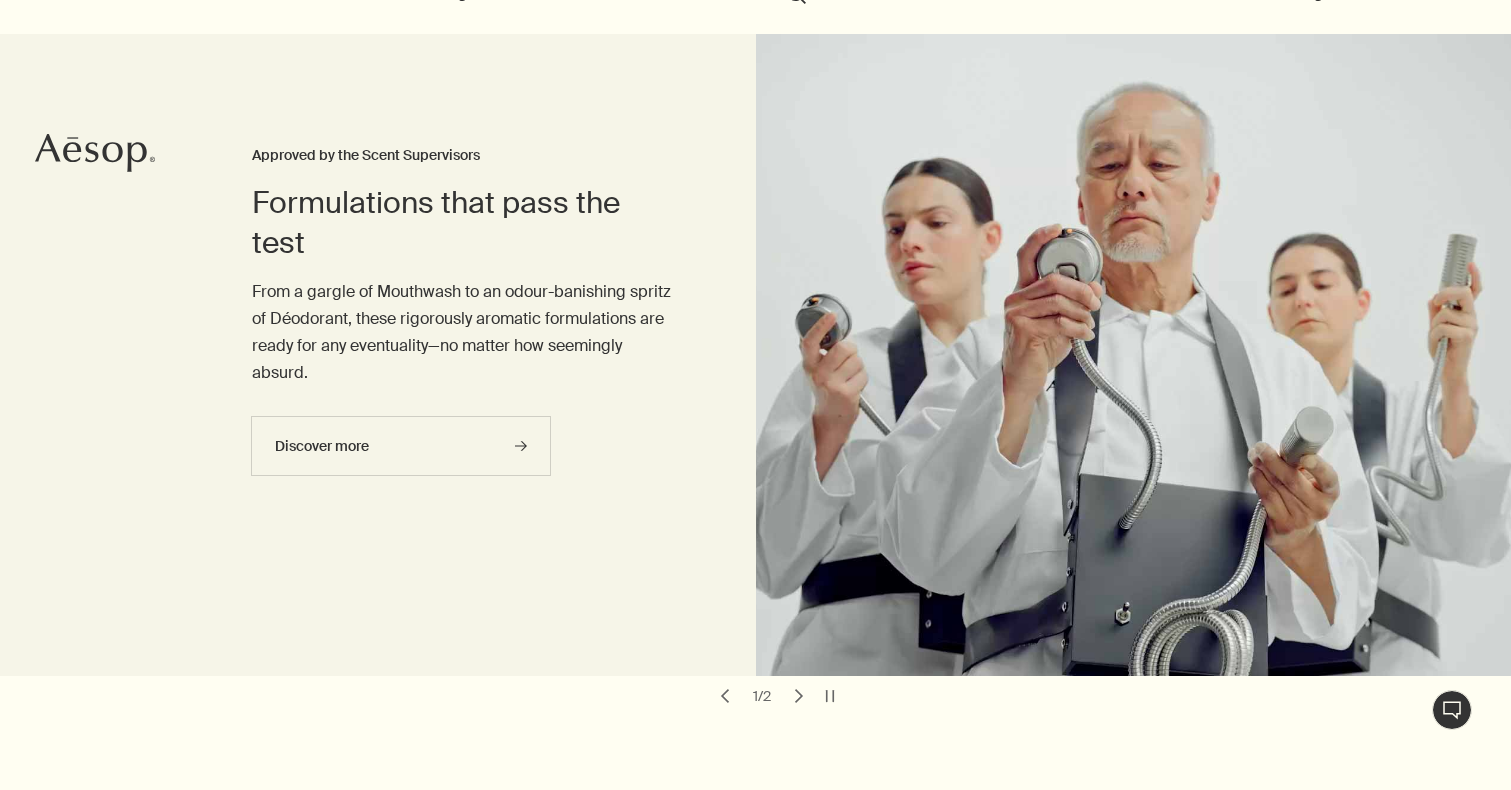 click at bounding box center (1134, 355) 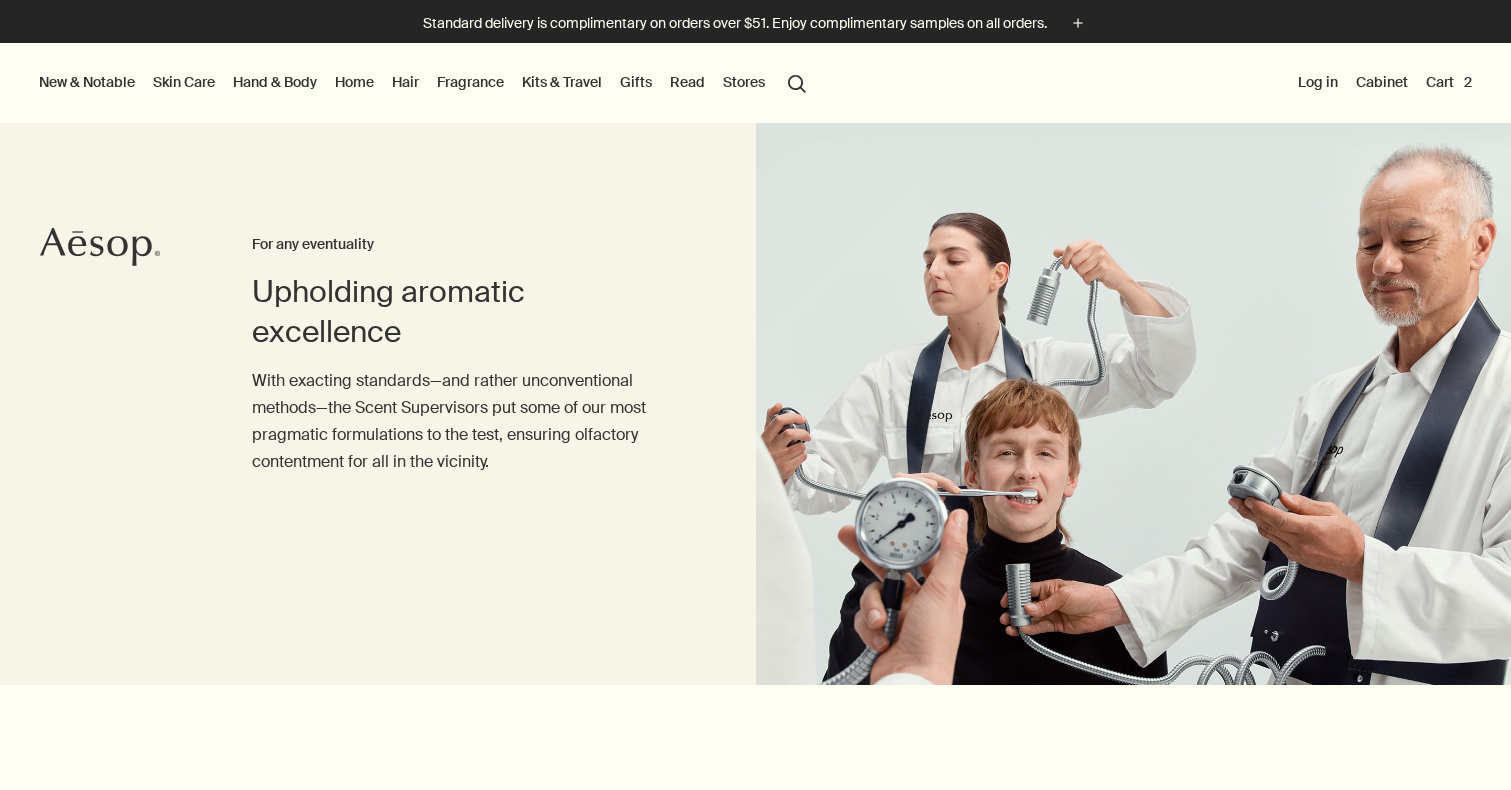 scroll, scrollTop: 0, scrollLeft: 0, axis: both 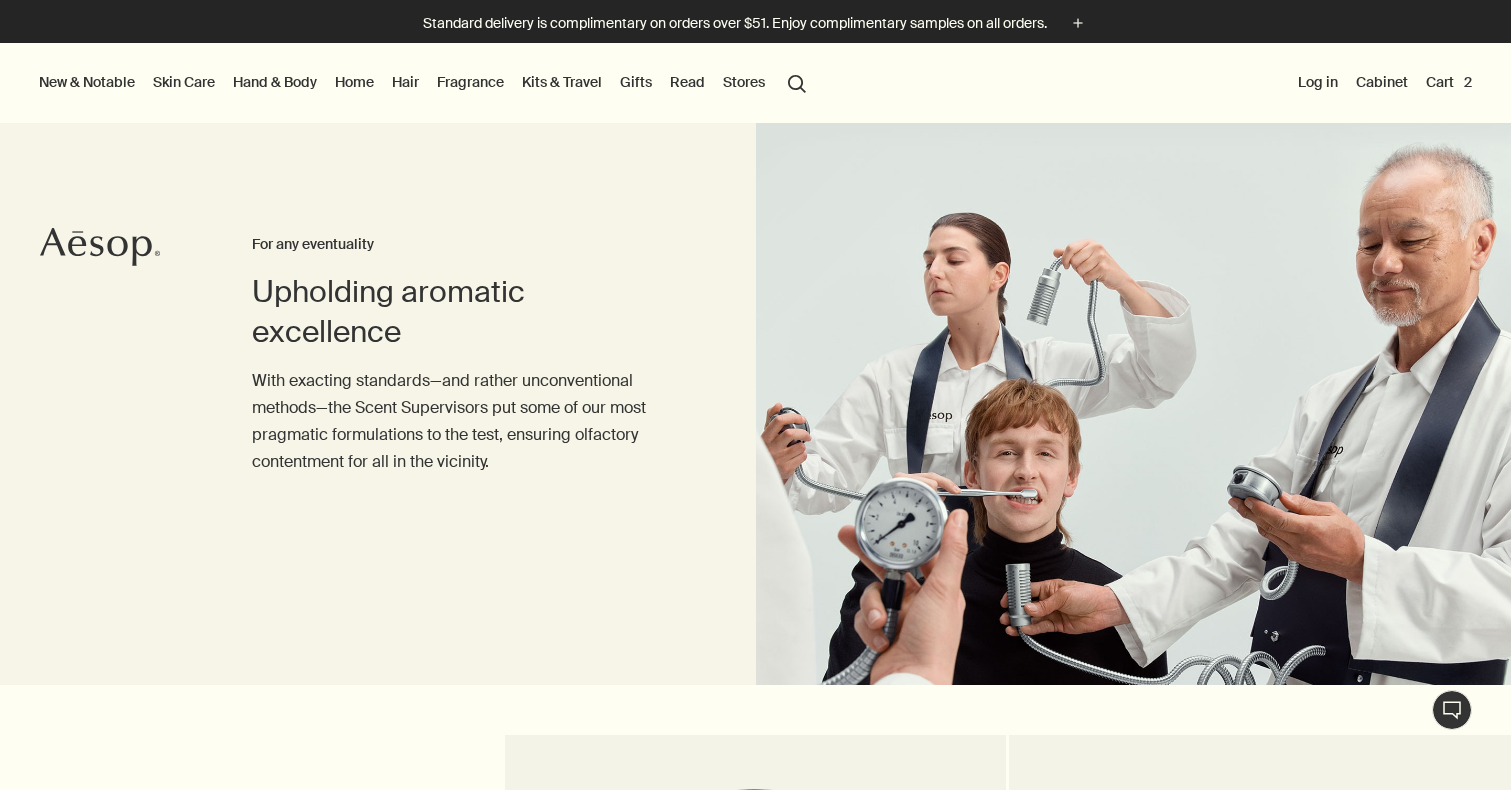 click at bounding box center (1134, 404) 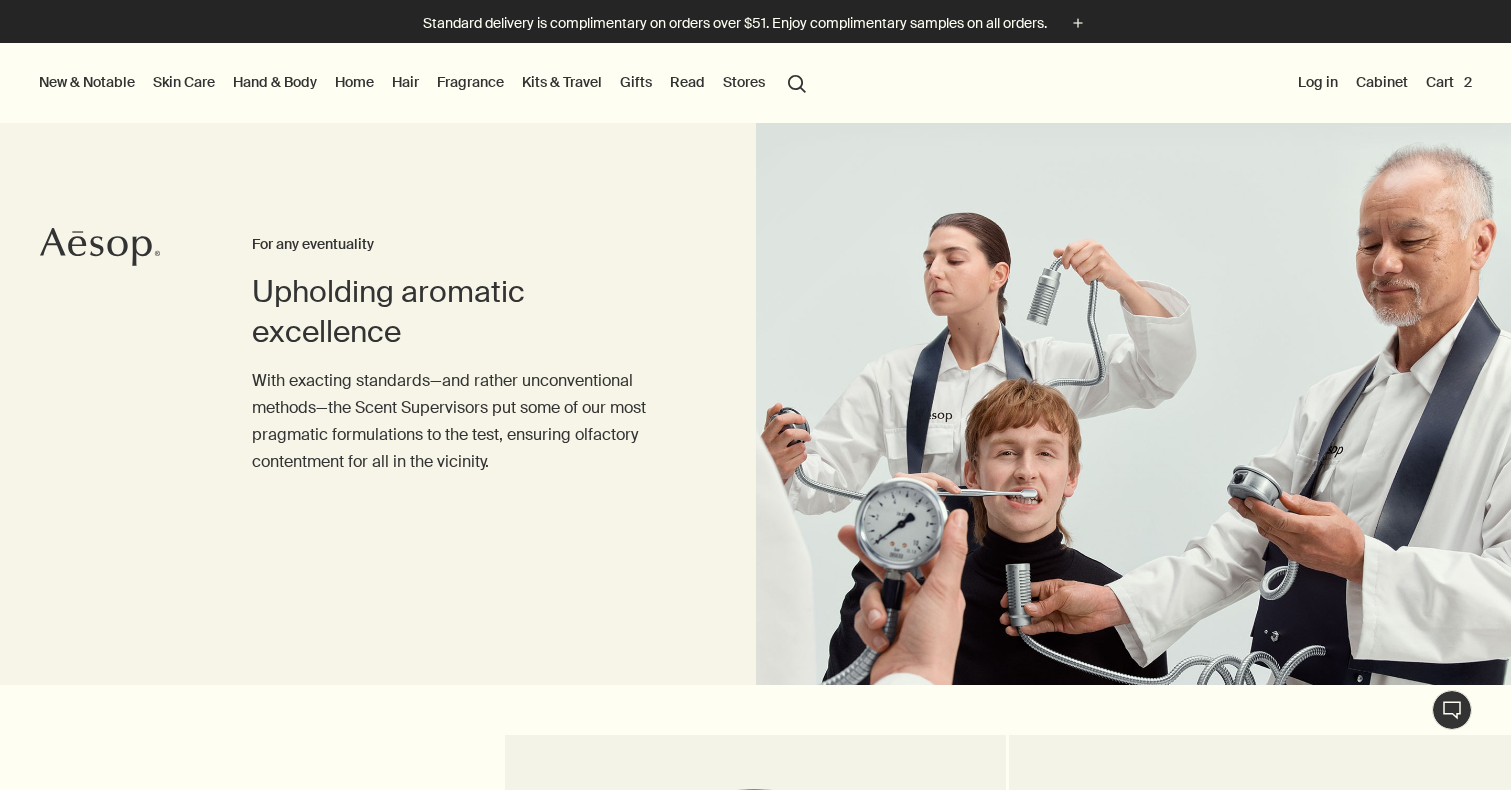 click at bounding box center (1134, 404) 